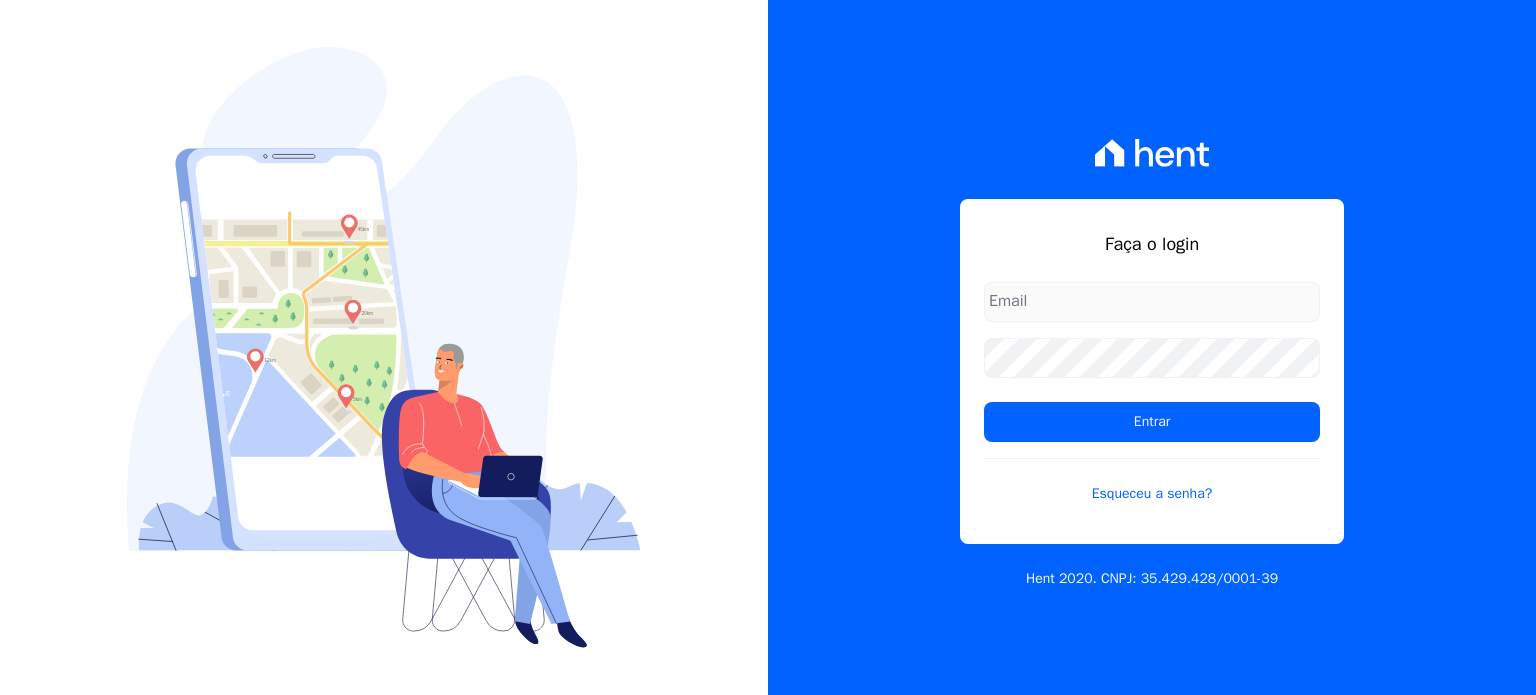 scroll, scrollTop: 0, scrollLeft: 0, axis: both 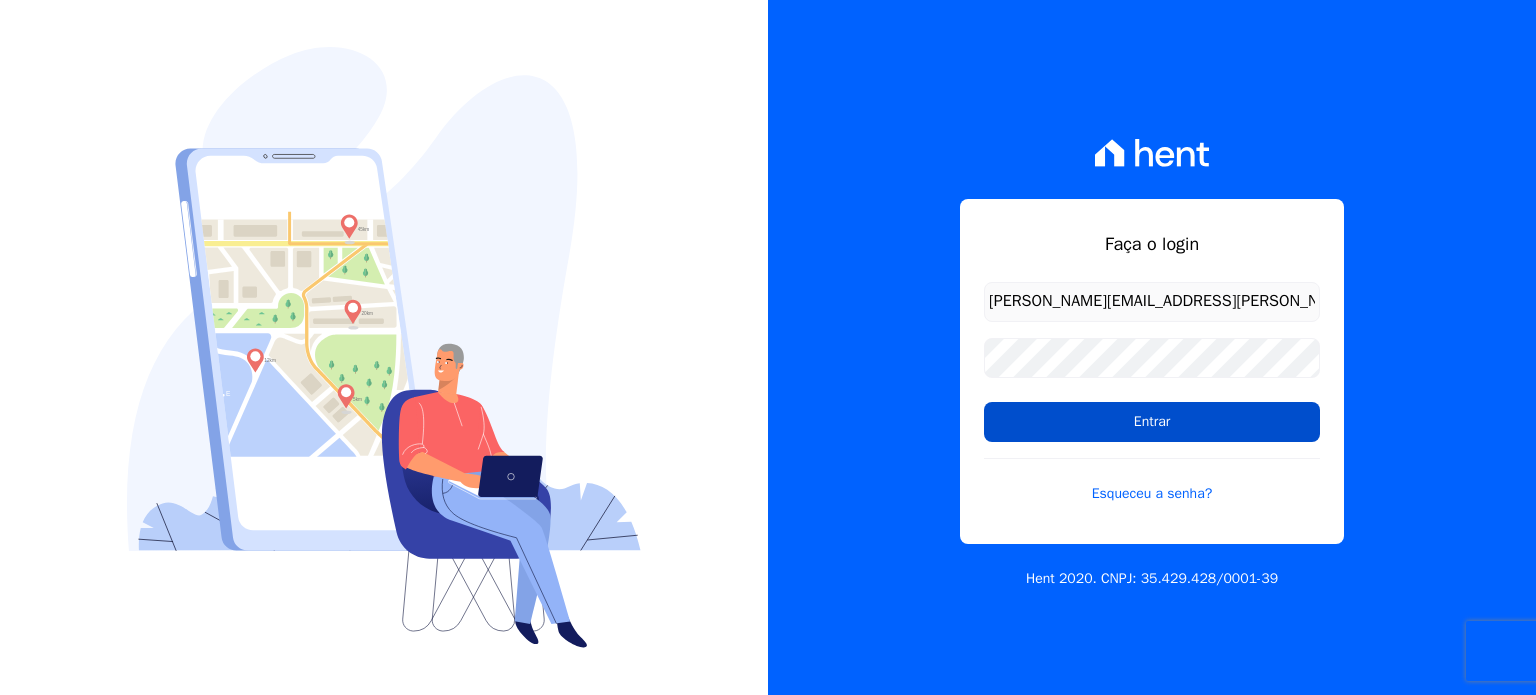 click on "Entrar" at bounding box center [1152, 422] 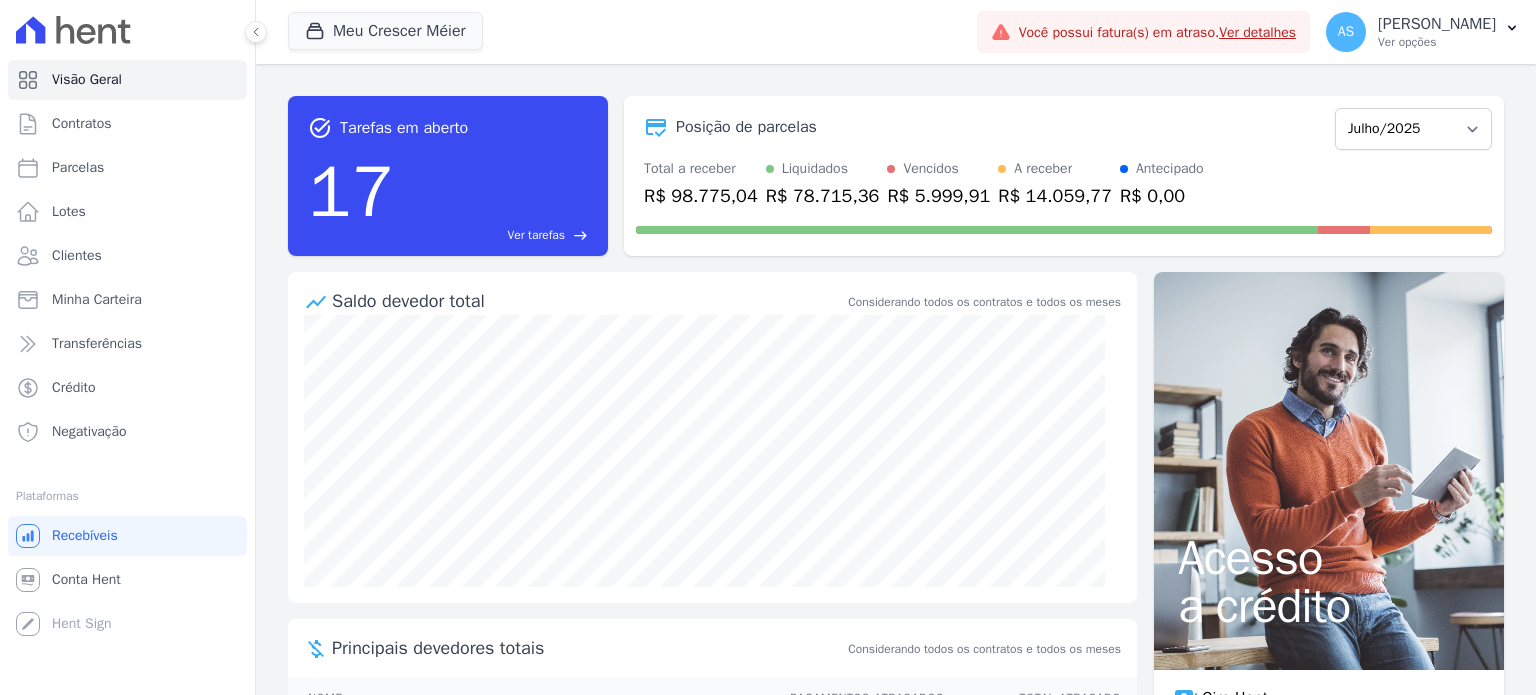 scroll, scrollTop: 0, scrollLeft: 0, axis: both 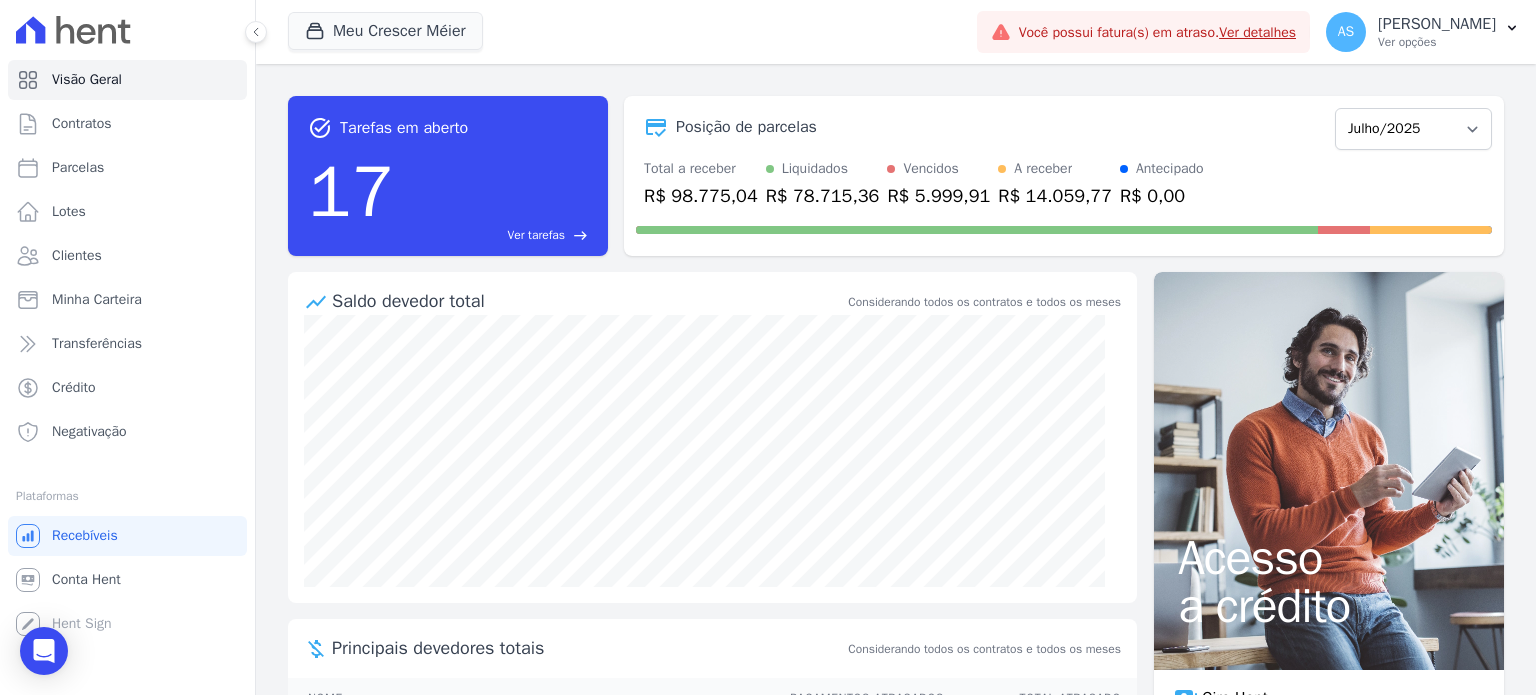 click on "AS
[PERSON_NAME]
Ver opções
Perfil do empreendimento
Faturas
Importar remessas
Exportar retornos
Importar do Sienge
[GEOGRAPHIC_DATA]
Logout" at bounding box center [1423, 32] 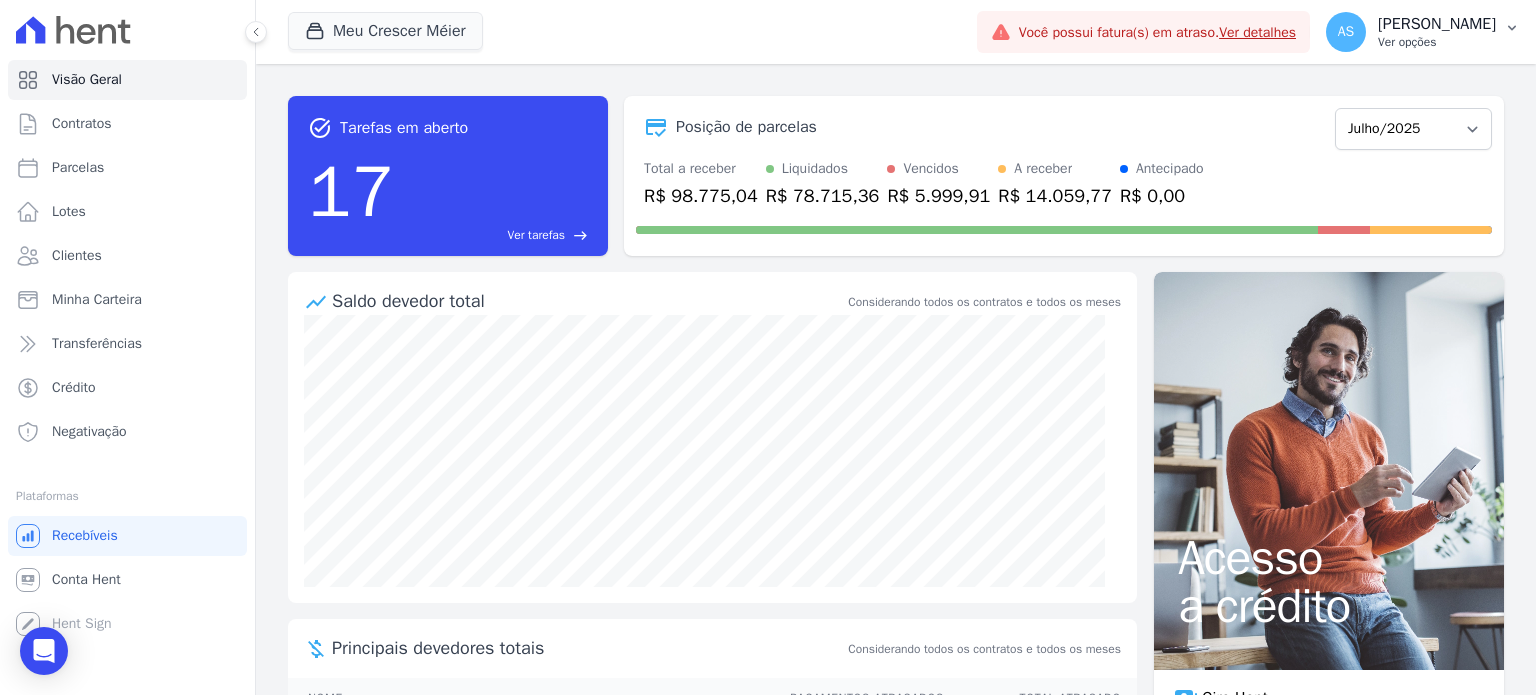 click on "Ver opções" at bounding box center (1437, 42) 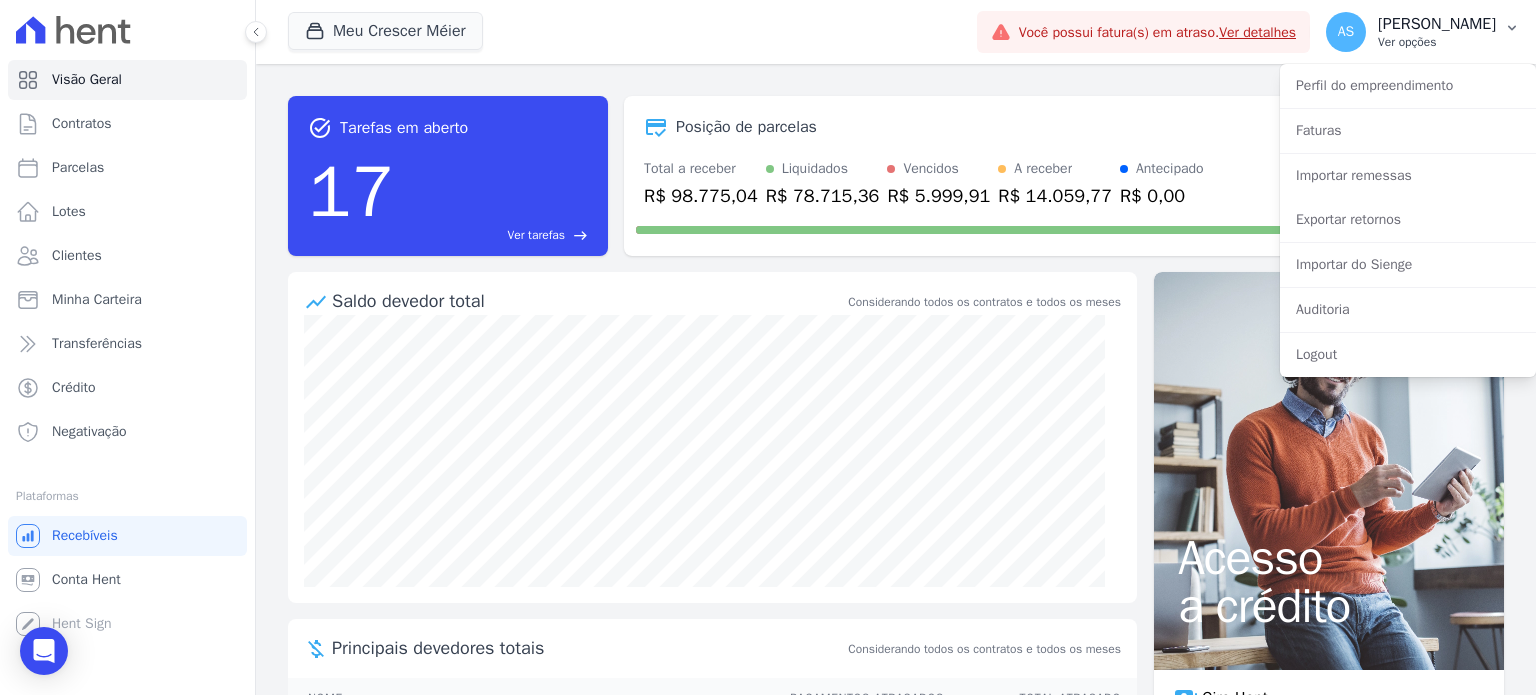 click on "Ver opções" at bounding box center [1437, 42] 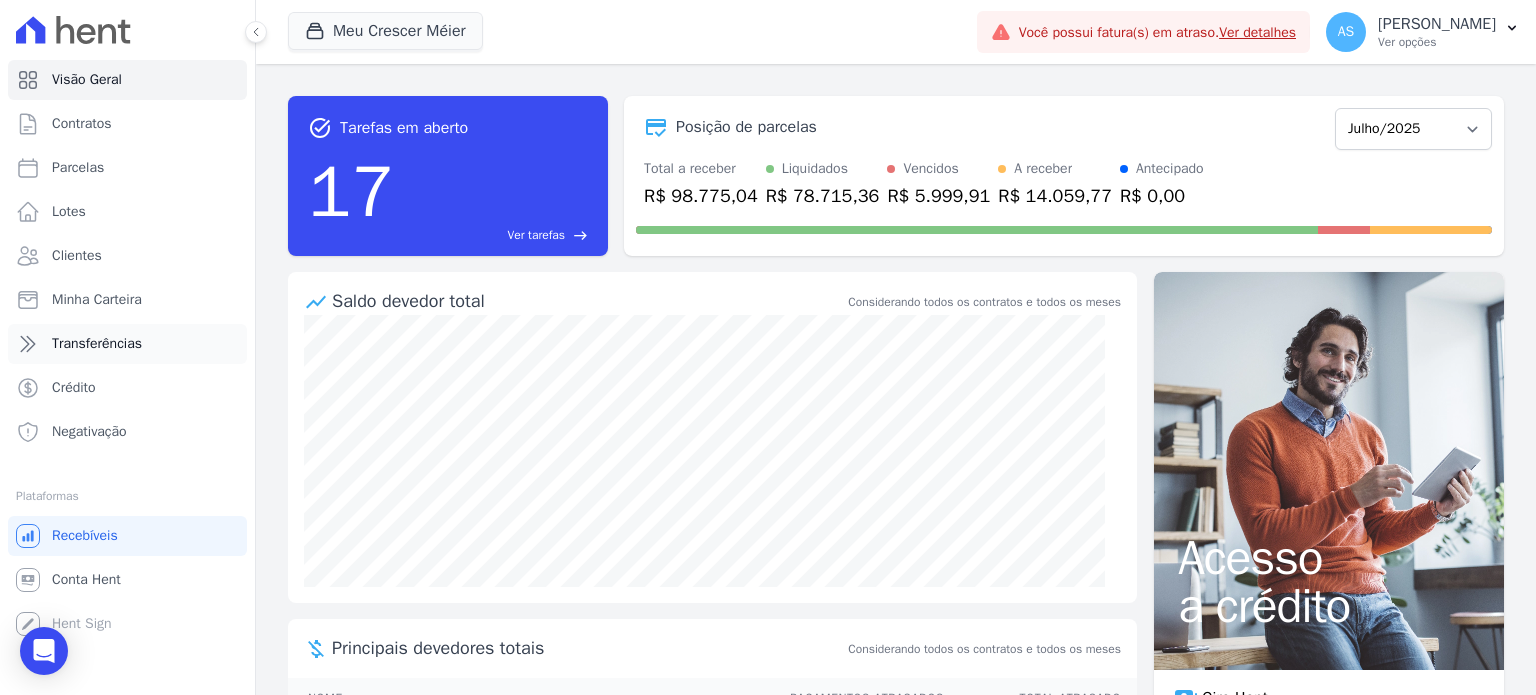 click on "Transferências" at bounding box center [127, 344] 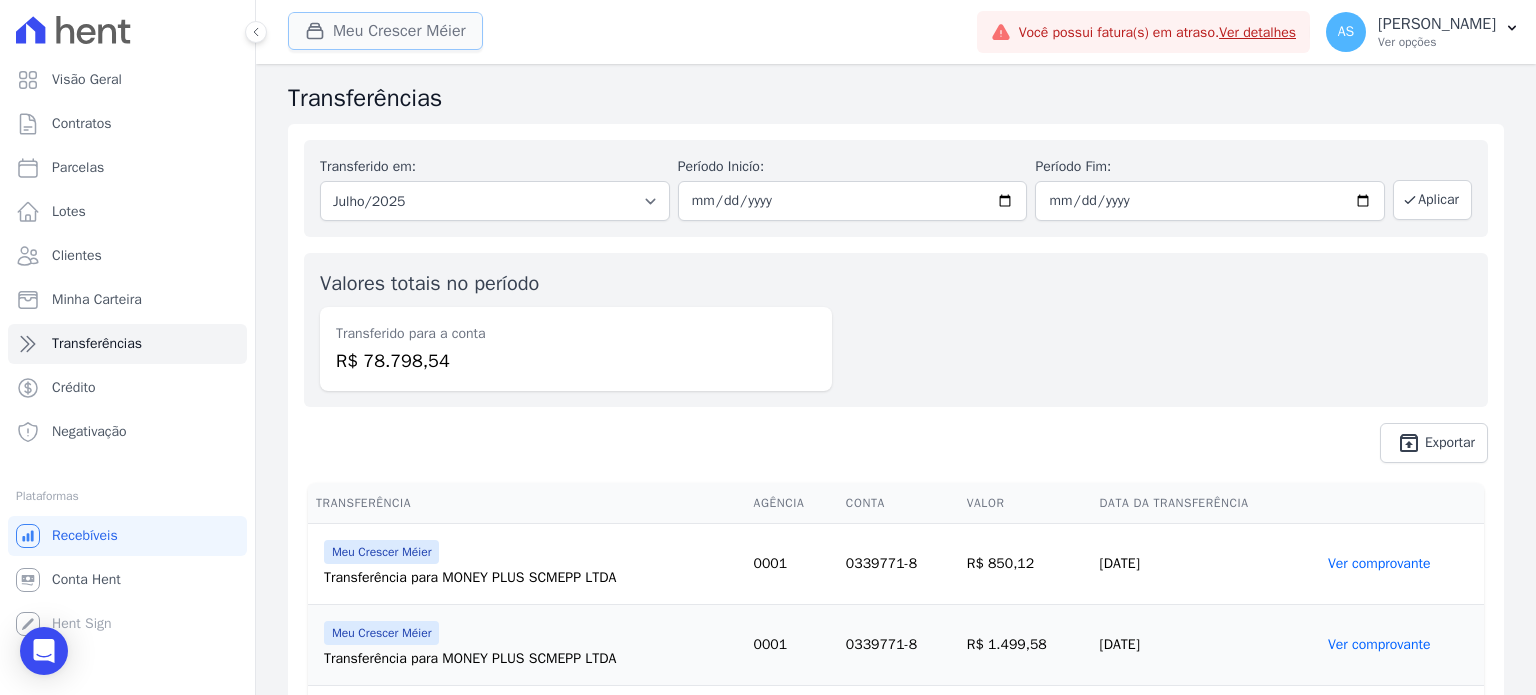 click on "Meu Crescer Méier" at bounding box center [385, 31] 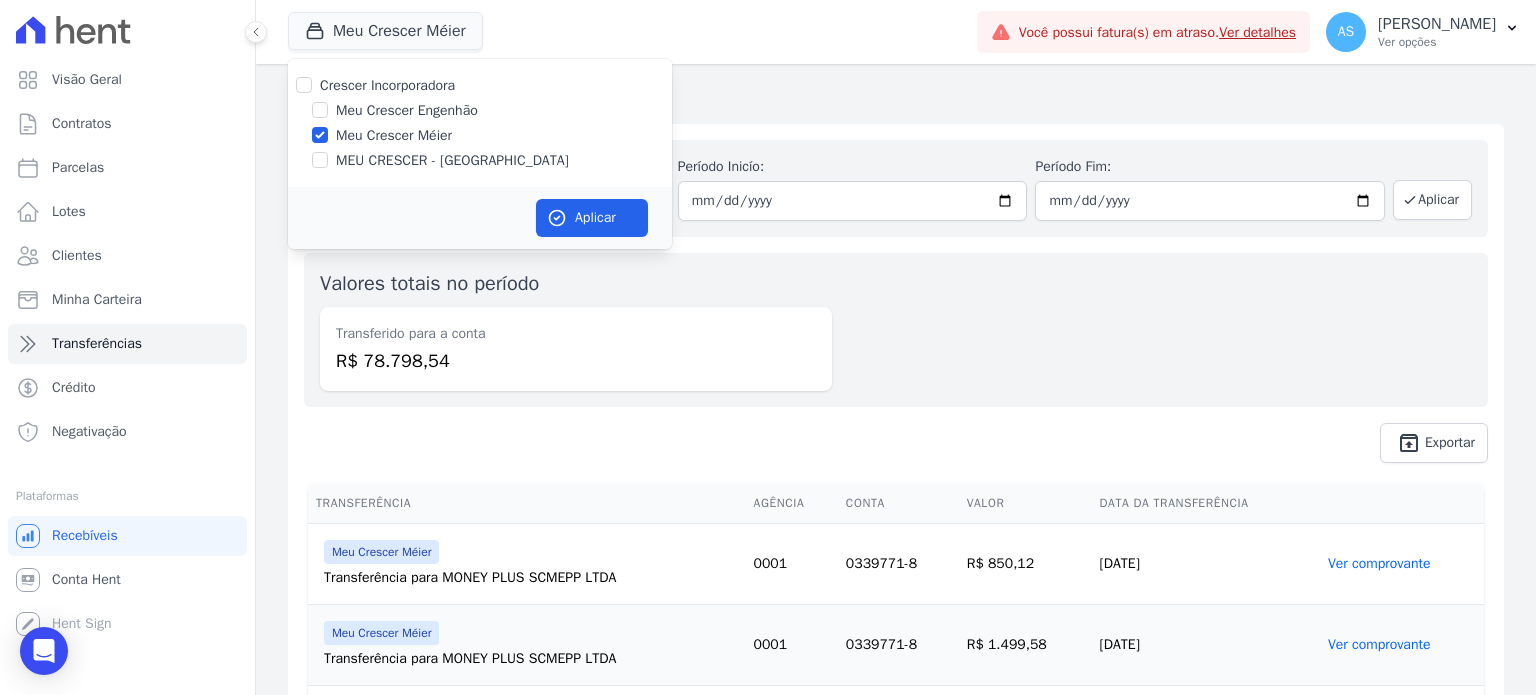 click on "Meu Crescer Engenhão" at bounding box center (407, 110) 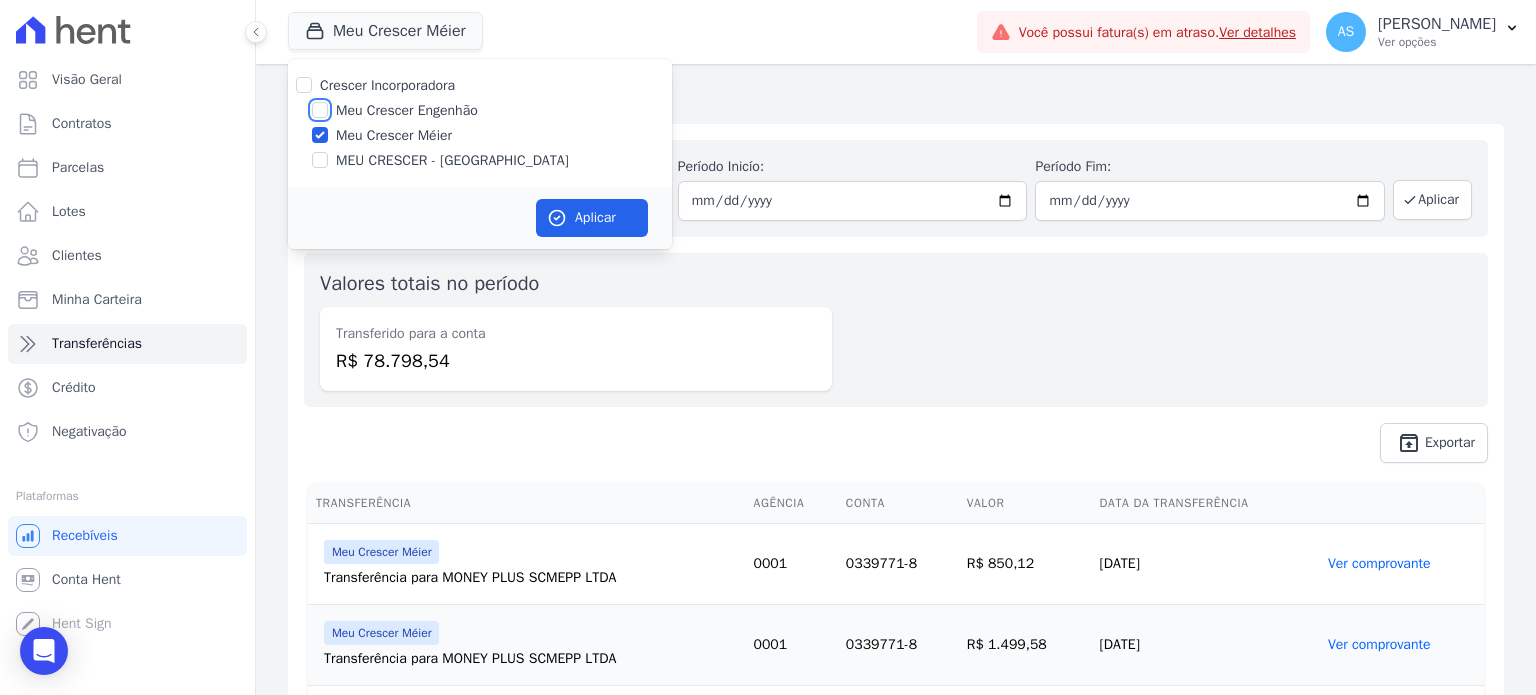 click on "Meu Crescer Engenhão" at bounding box center (320, 110) 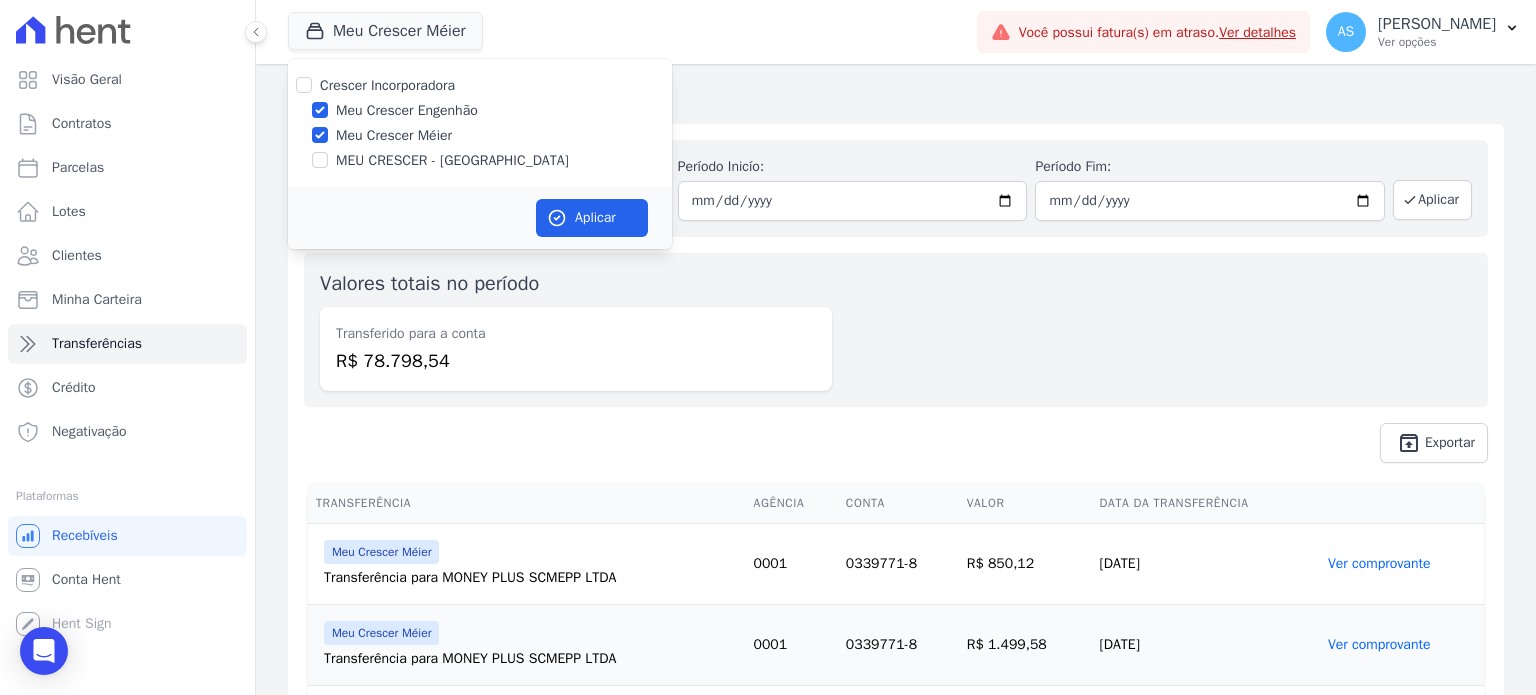 click on "Meu Crescer Méier" at bounding box center (394, 135) 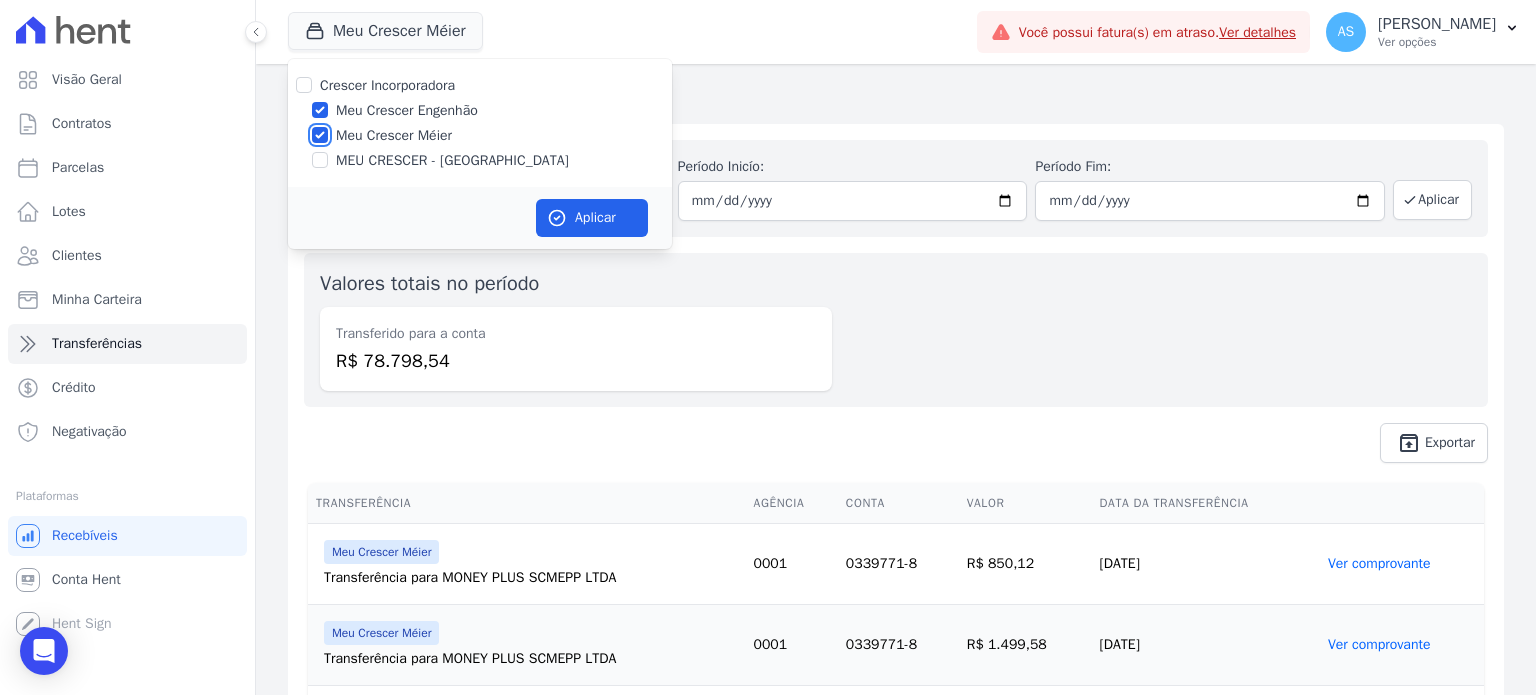 click on "Meu Crescer Méier" at bounding box center (320, 135) 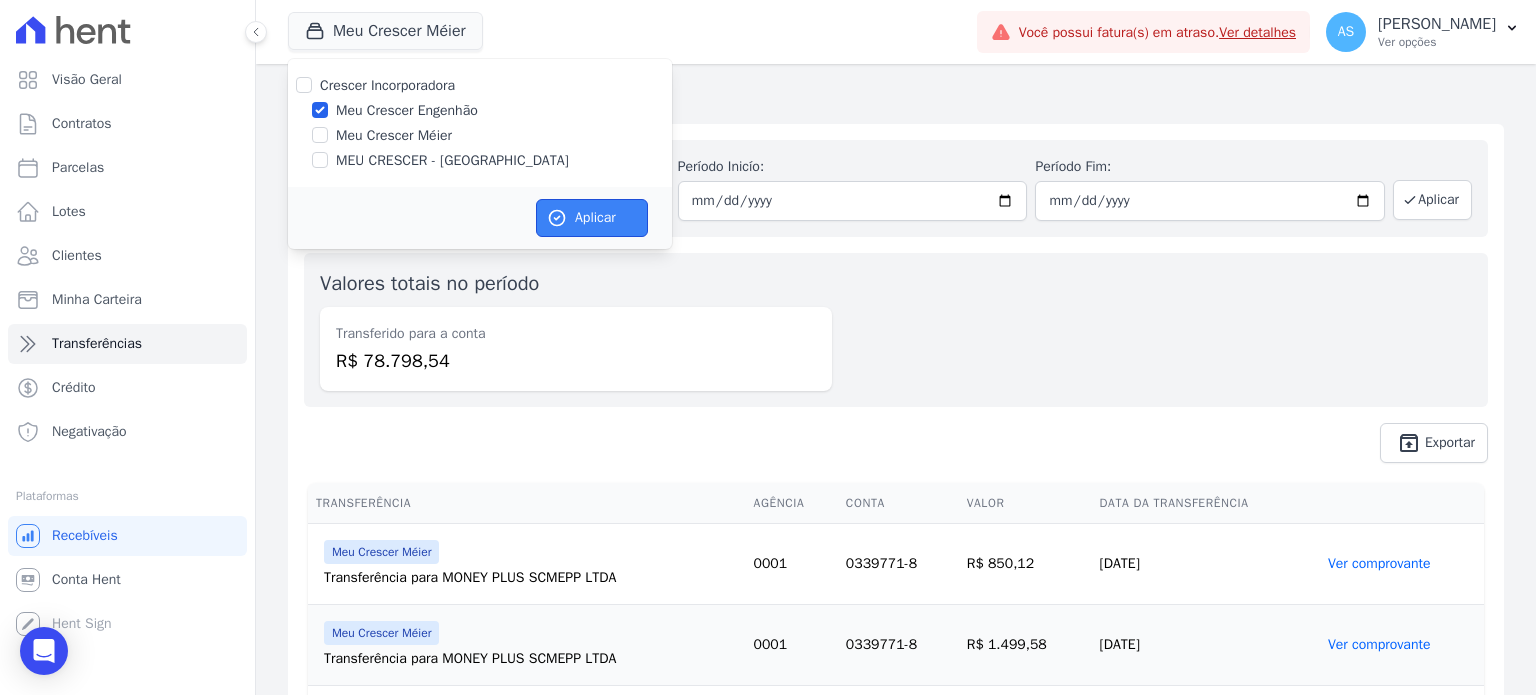 click on "Aplicar" at bounding box center (592, 218) 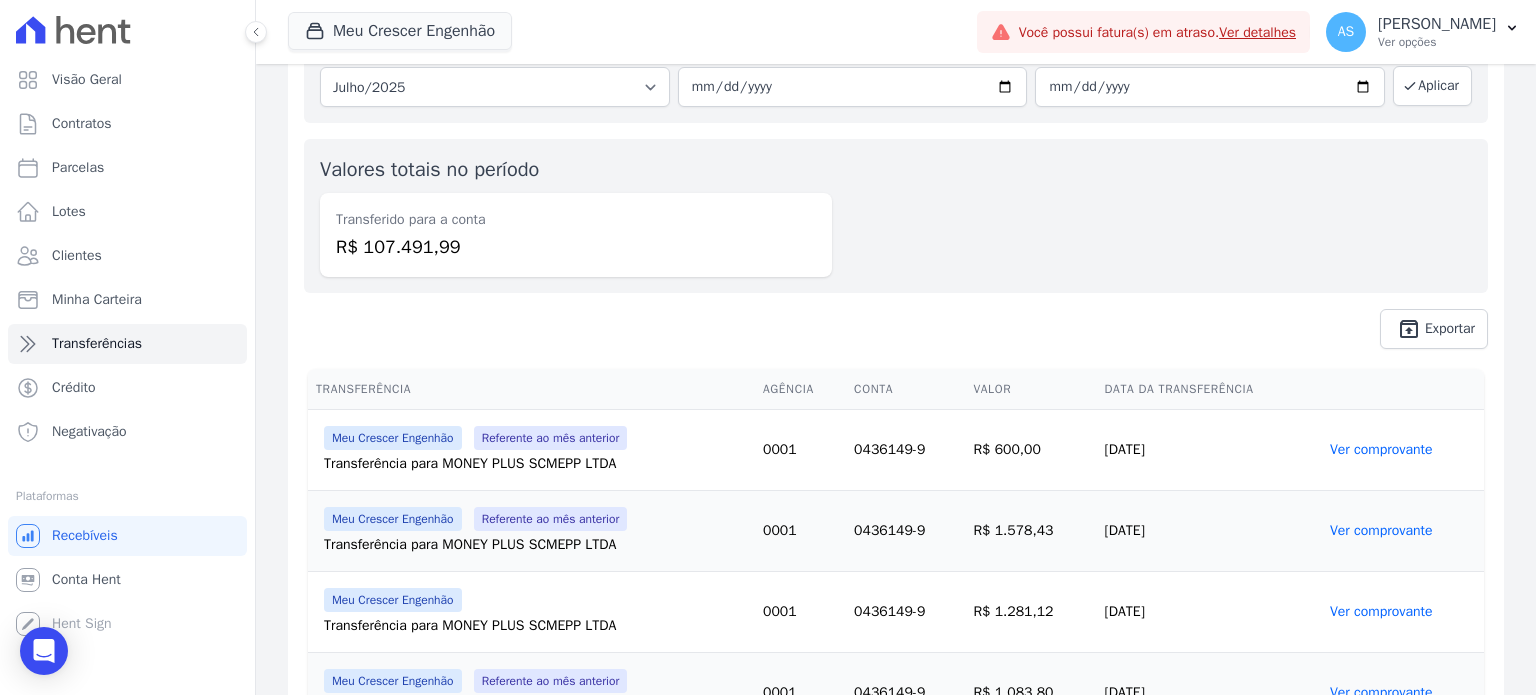scroll, scrollTop: 300, scrollLeft: 0, axis: vertical 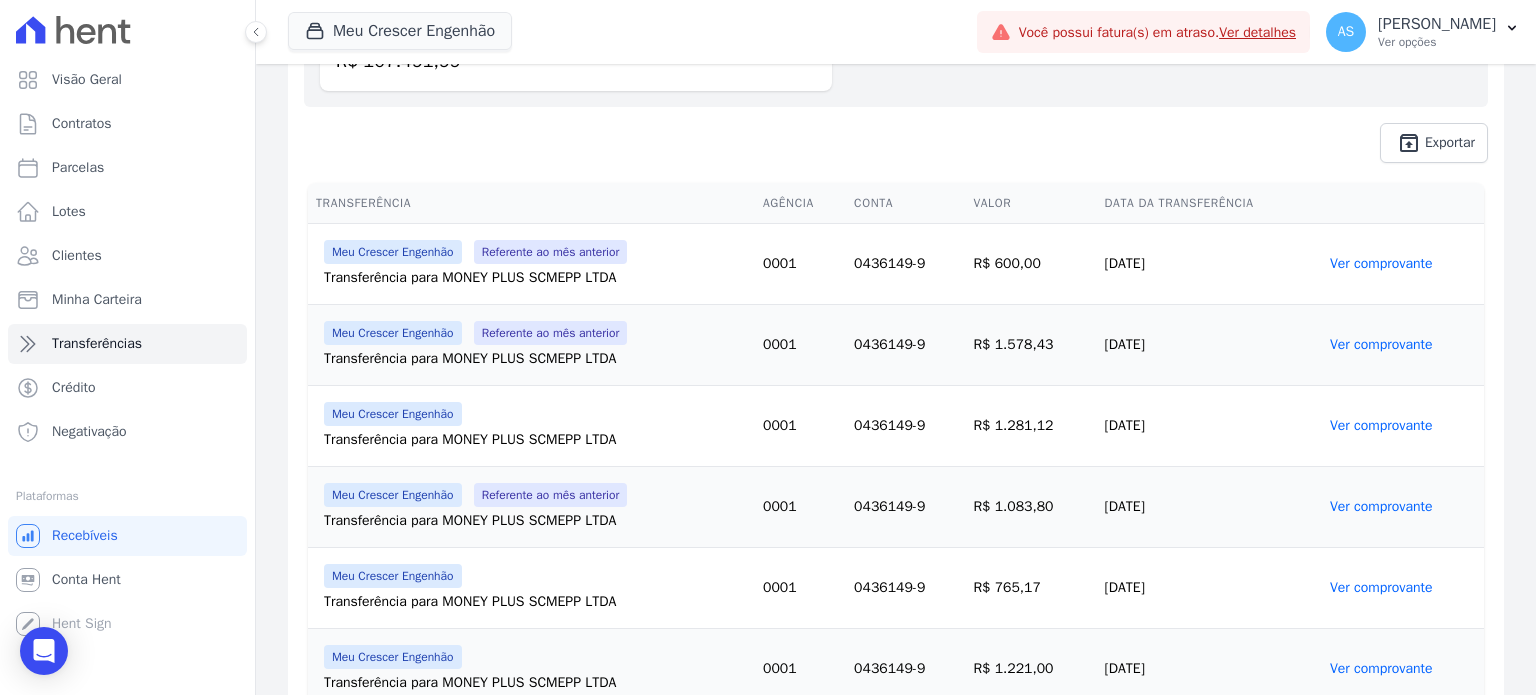 click on "Ver comprovante" at bounding box center [1381, 344] 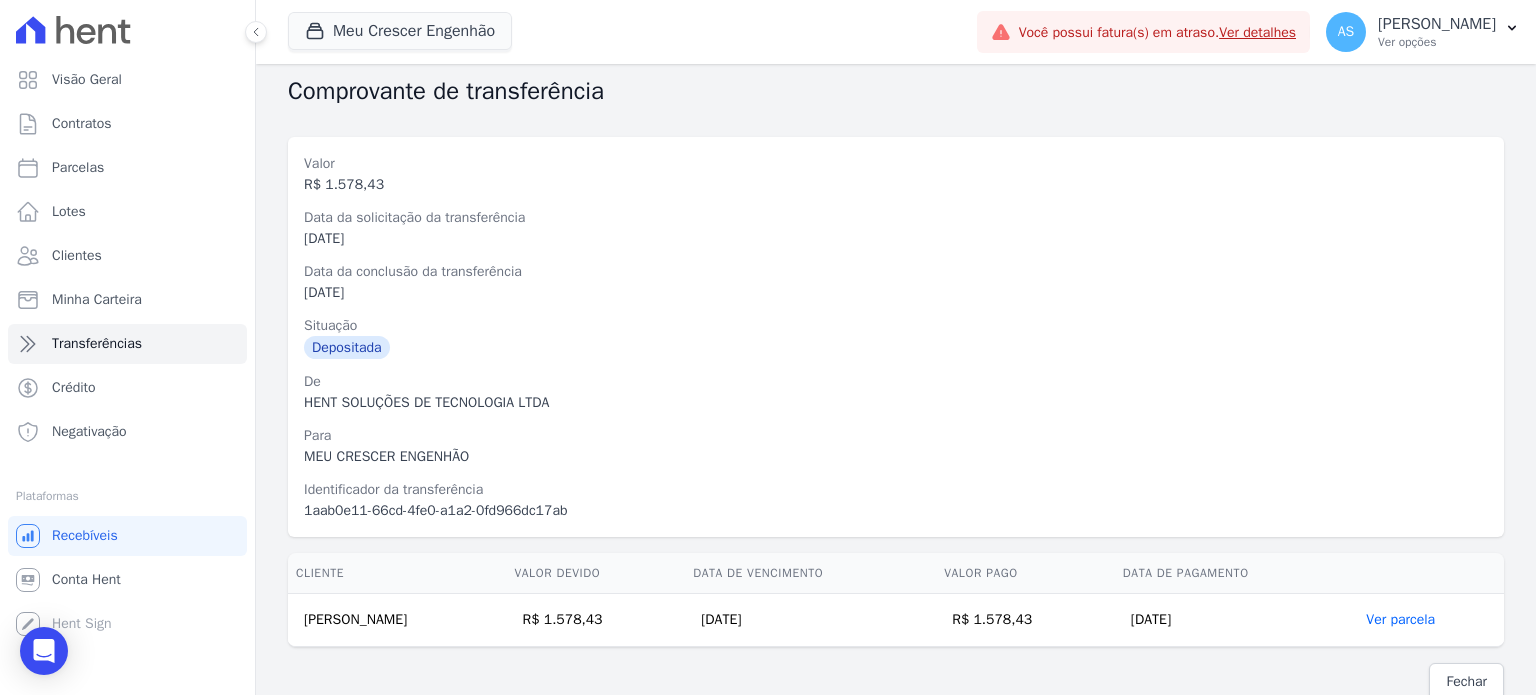 scroll, scrollTop: 56, scrollLeft: 0, axis: vertical 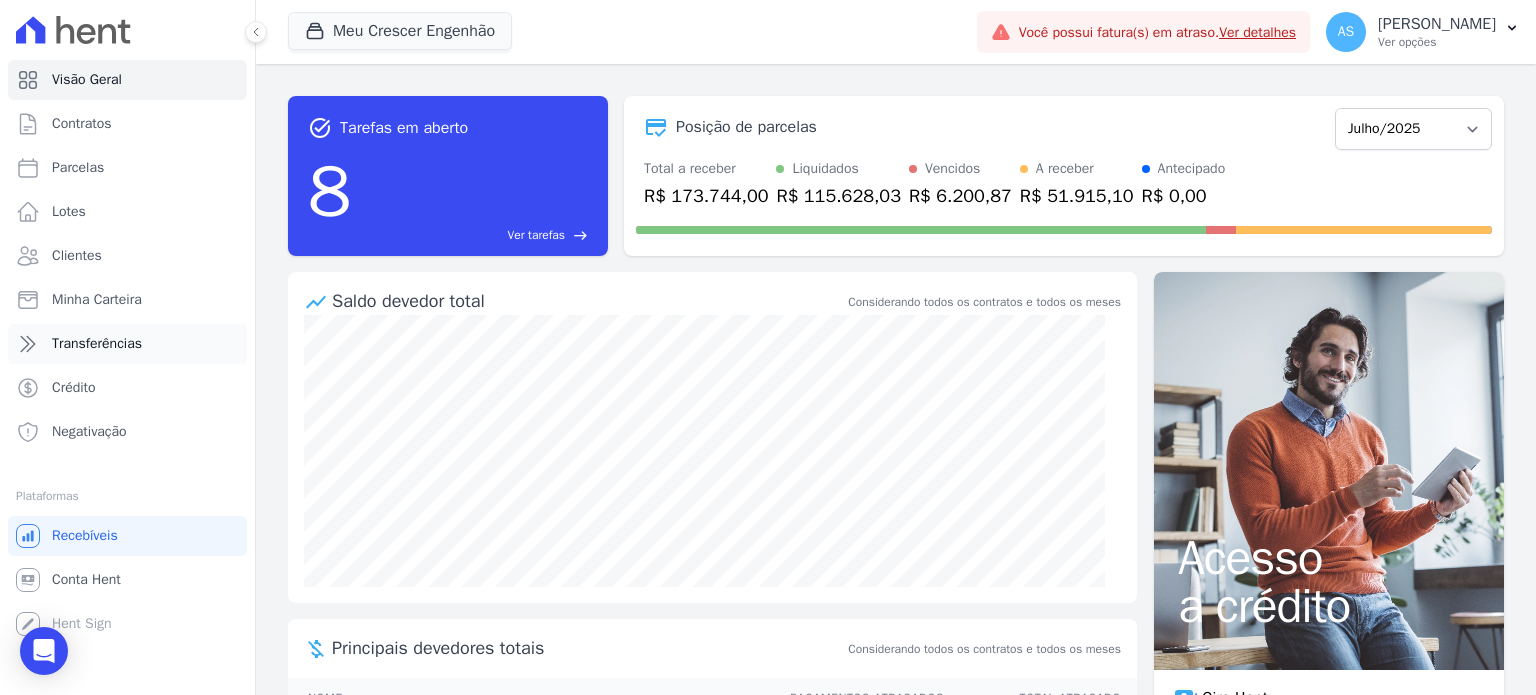 click on "Transferências" at bounding box center (97, 344) 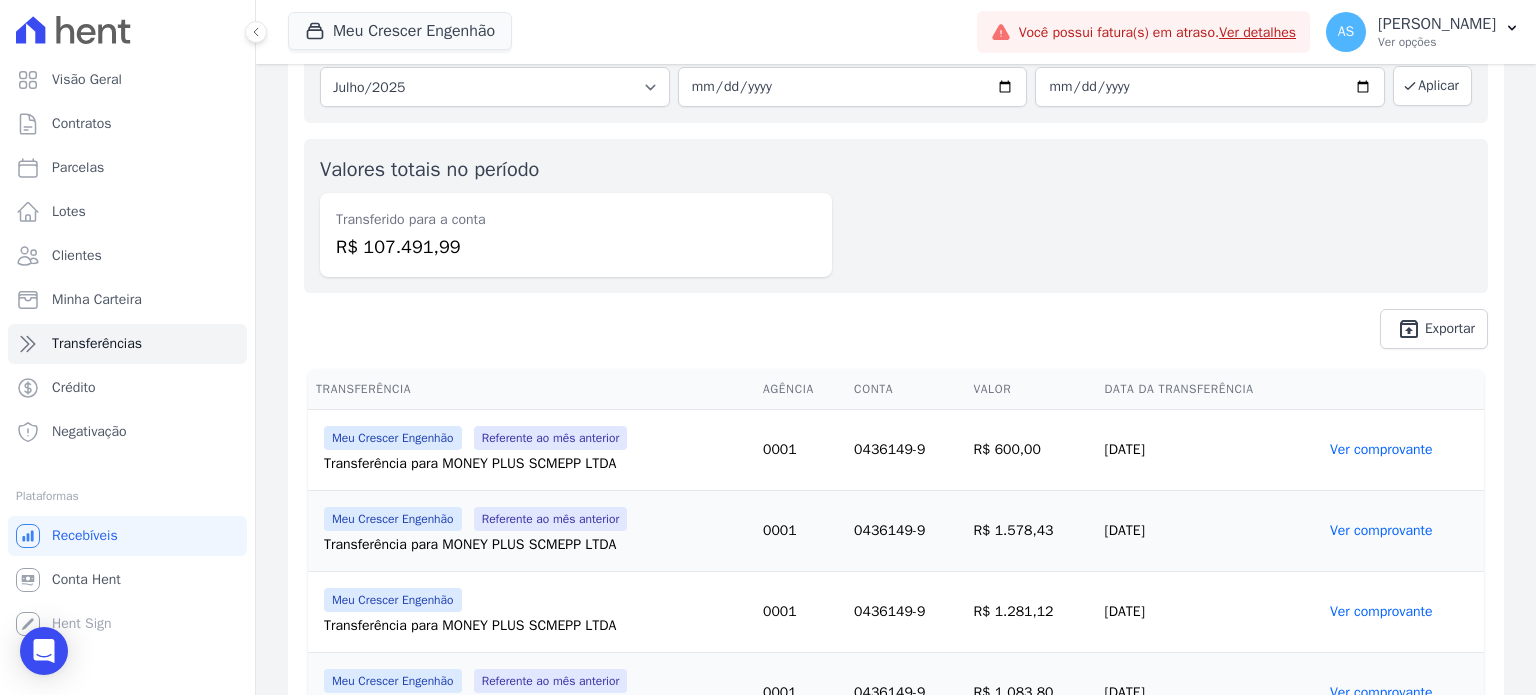 scroll, scrollTop: 200, scrollLeft: 0, axis: vertical 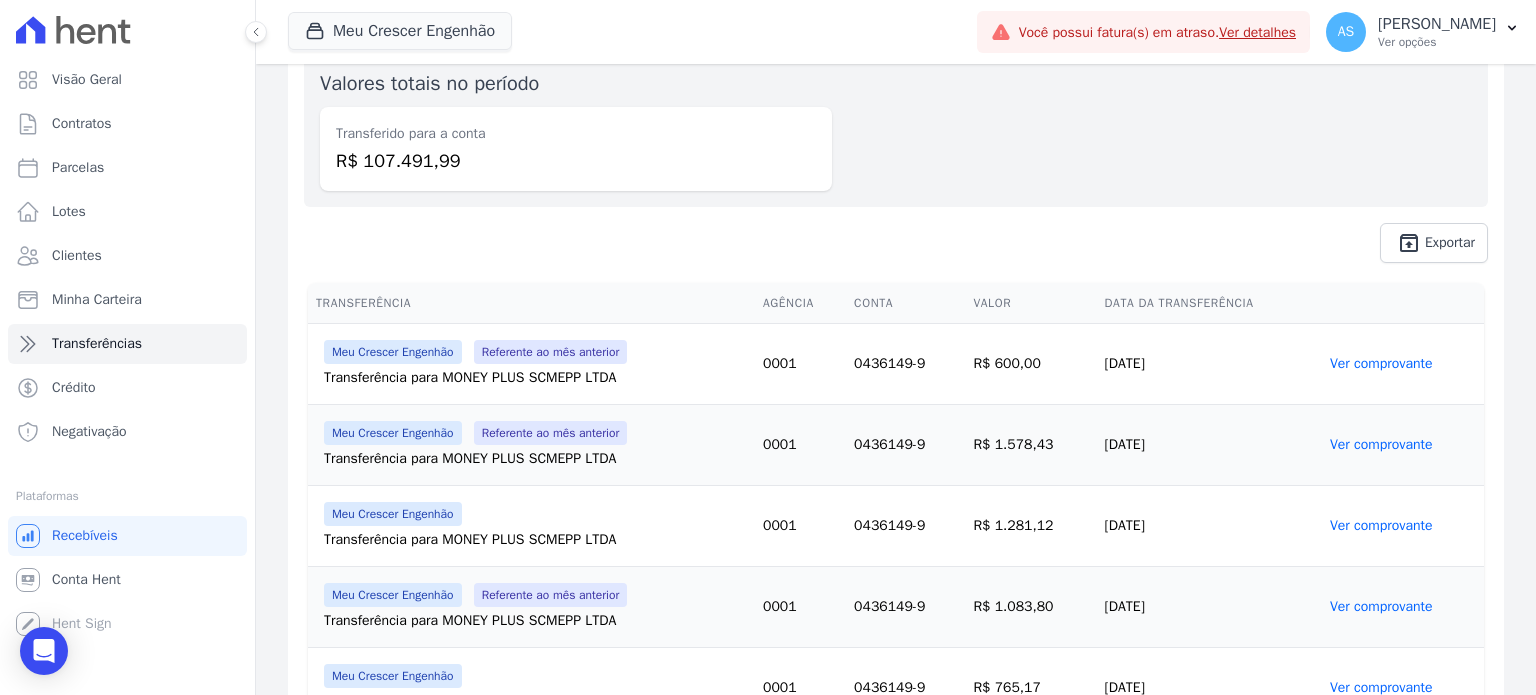 click on "Ver comprovante" at bounding box center (1381, 363) 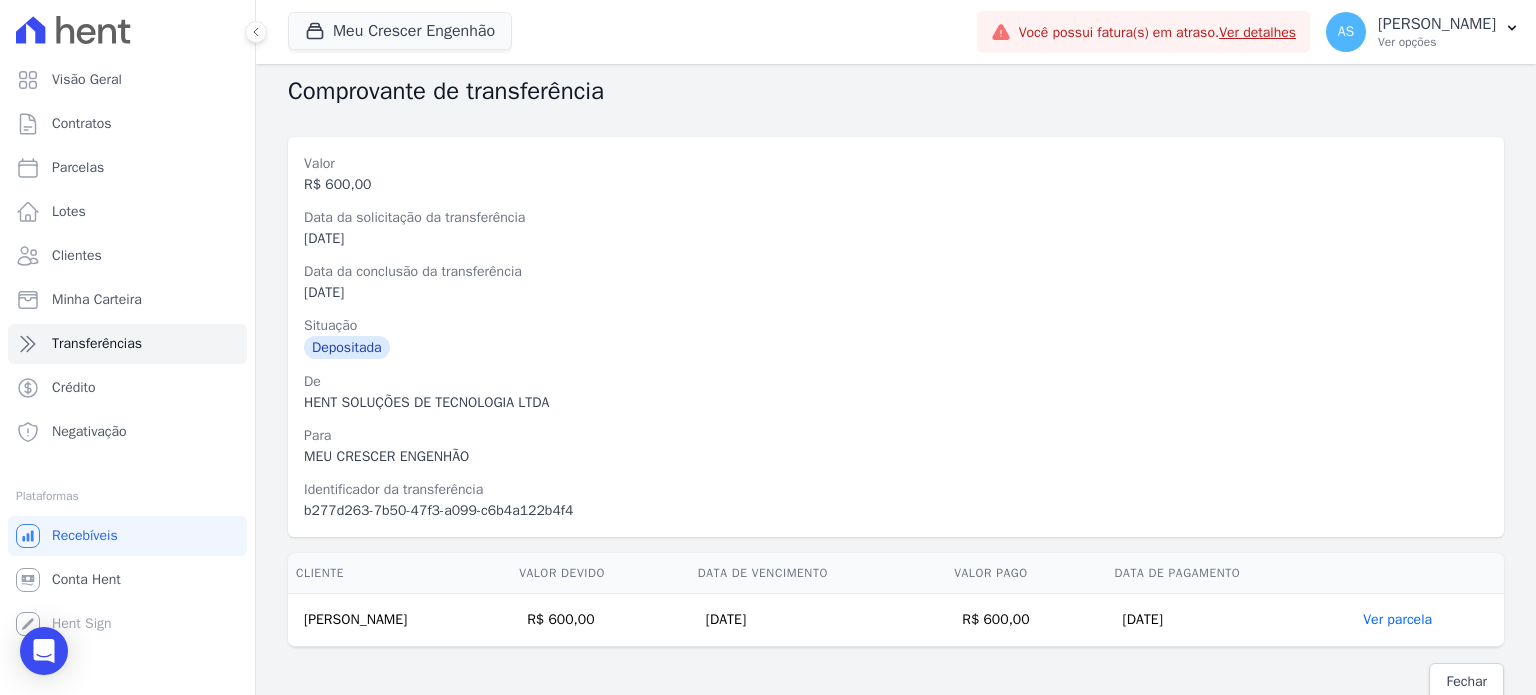 scroll, scrollTop: 56, scrollLeft: 0, axis: vertical 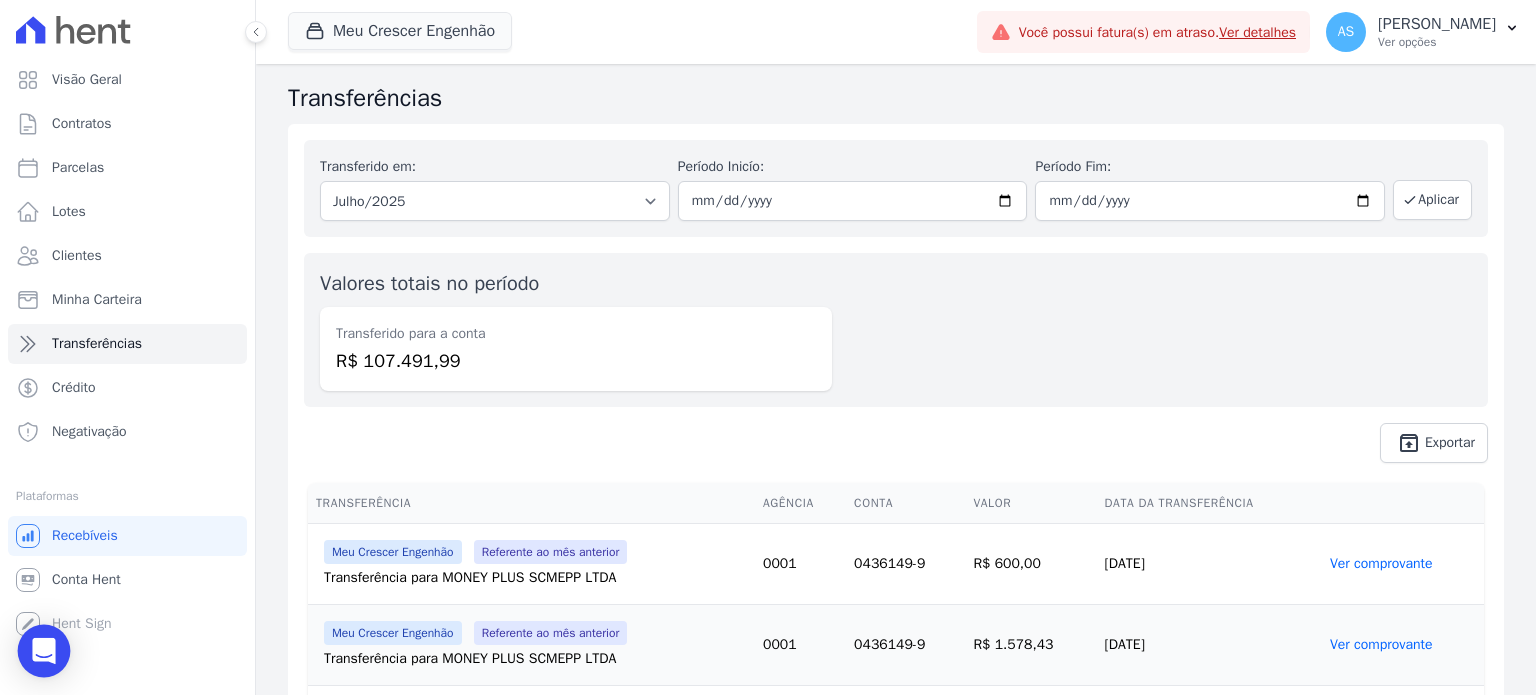 click at bounding box center [44, 651] 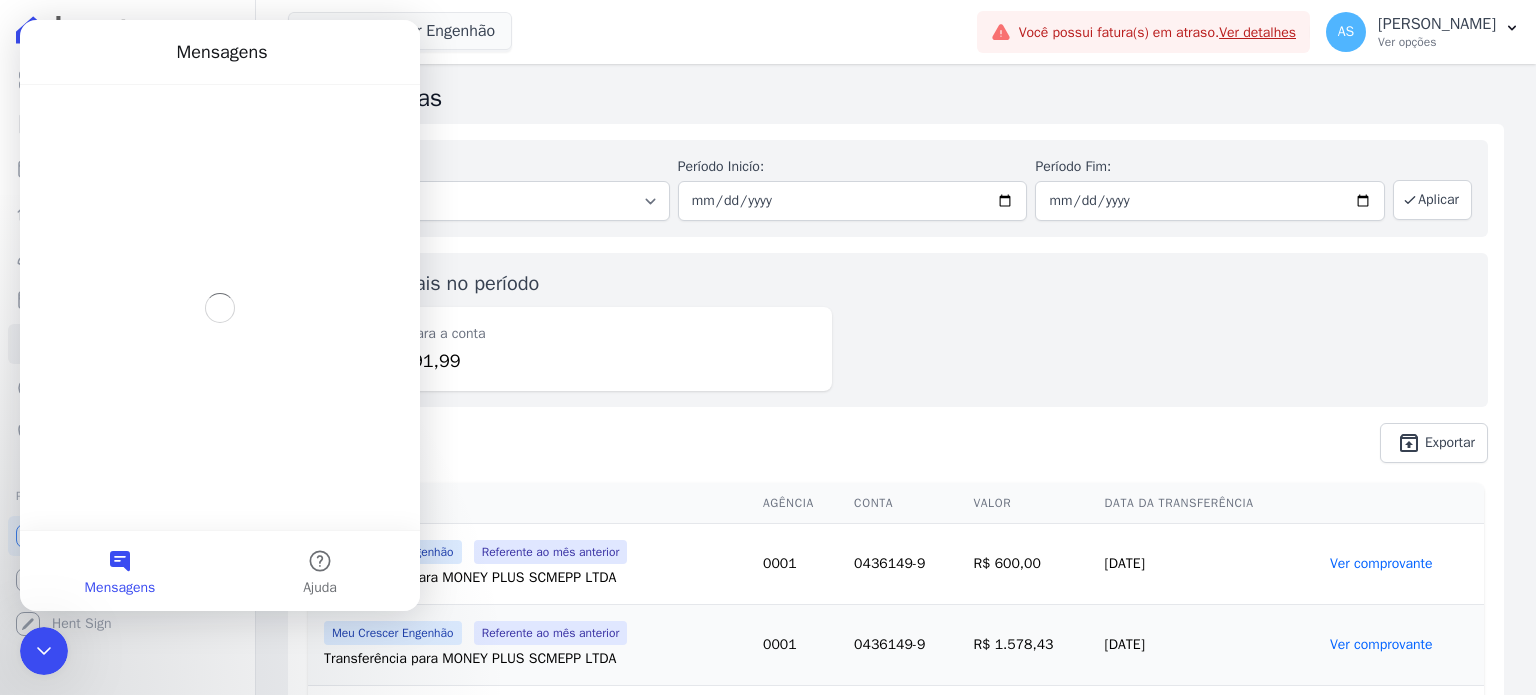 scroll, scrollTop: 0, scrollLeft: 0, axis: both 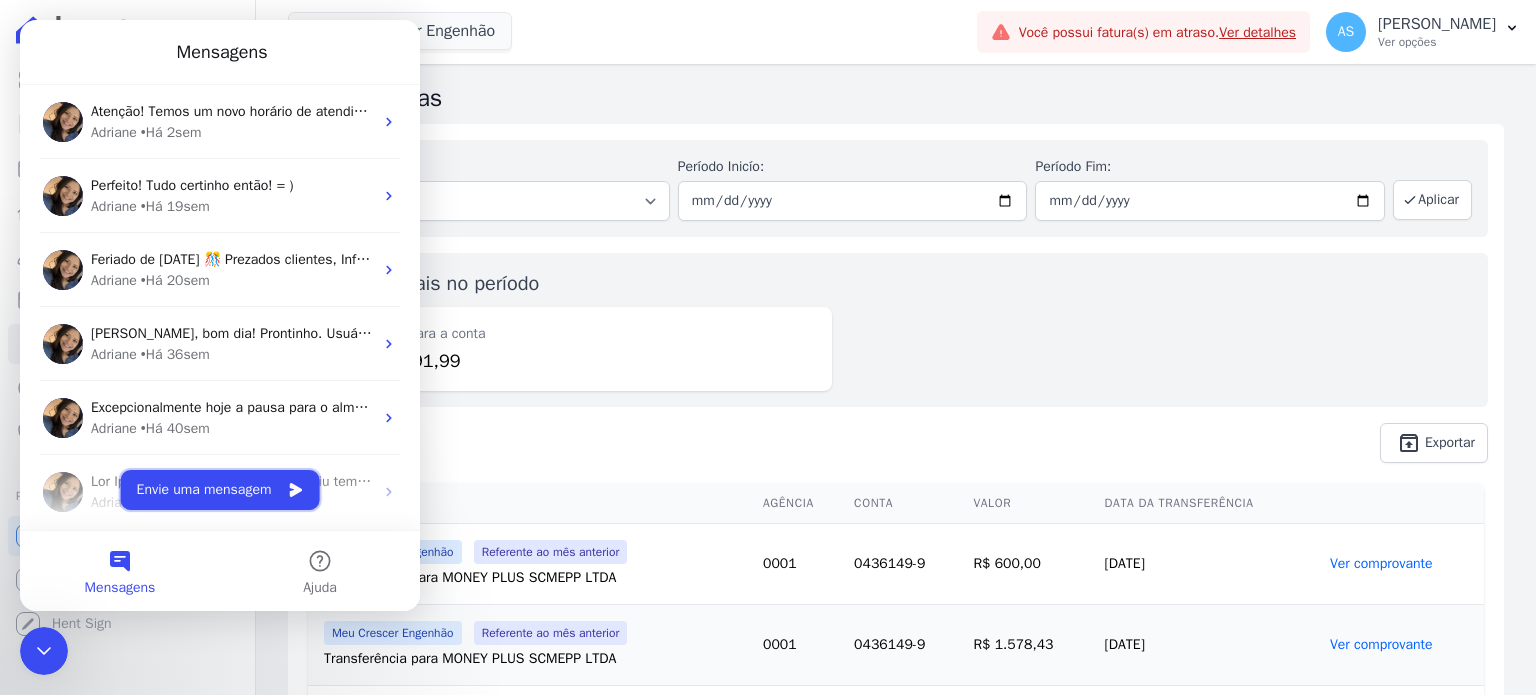 click on "Envie uma mensagem" at bounding box center [220, 490] 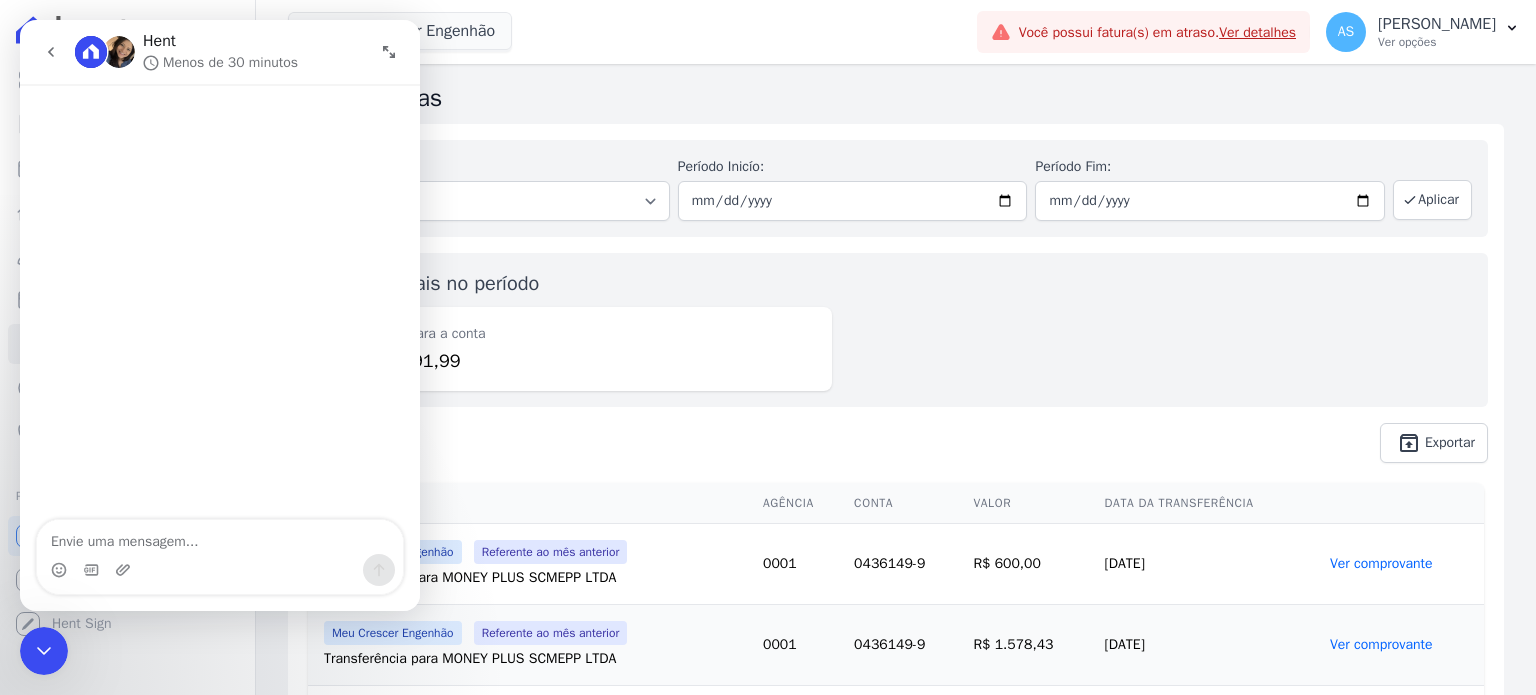 click at bounding box center [220, 537] 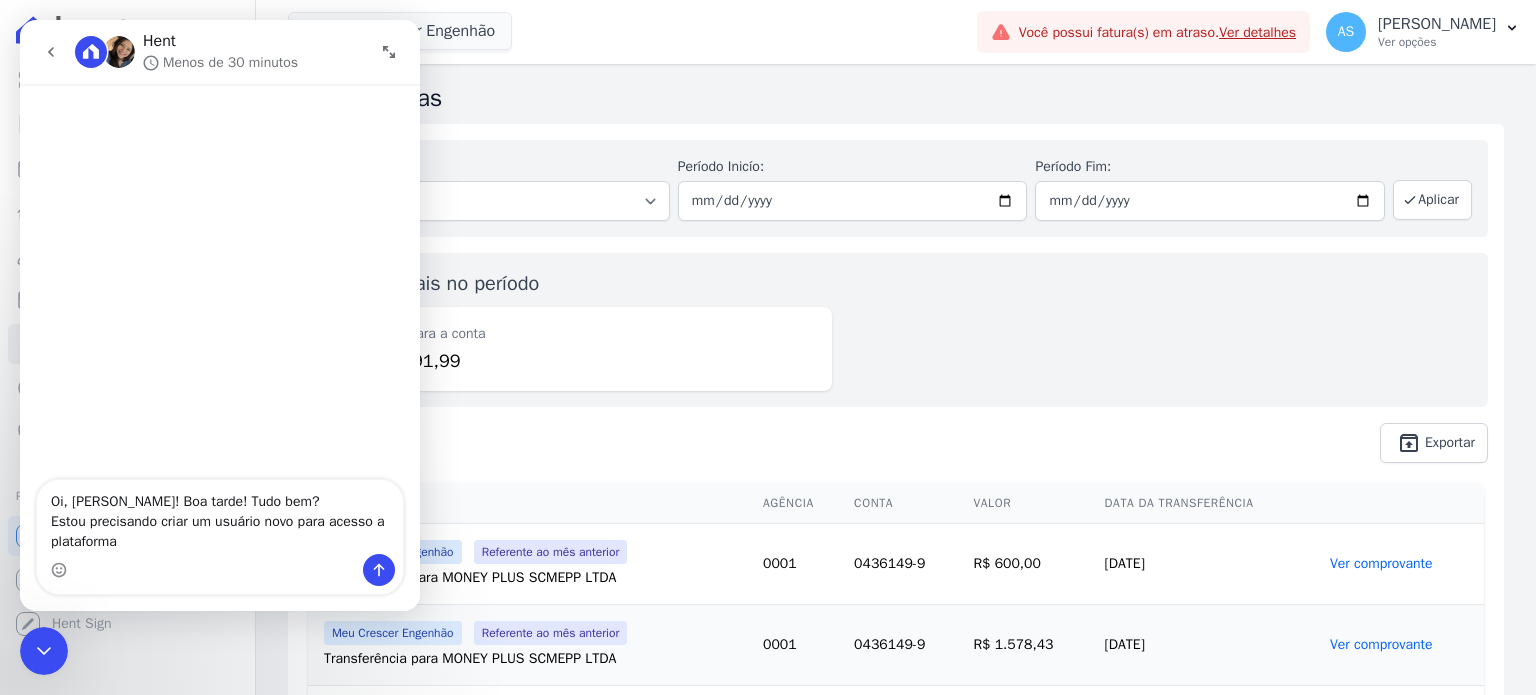 type on "Oi, [PERSON_NAME]! Boa tarde! Tudo bem?
Estou precisando criar um usuário novo para acesso a plataforma." 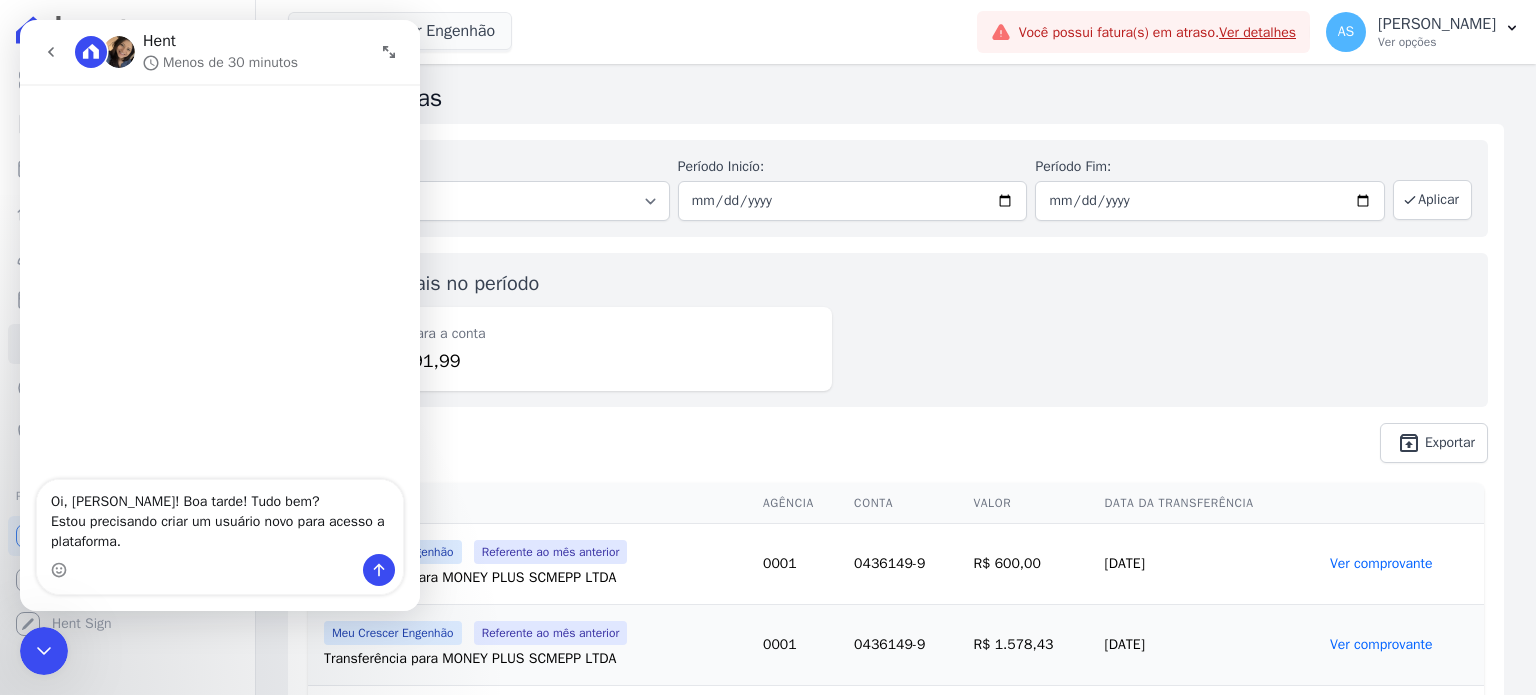 type 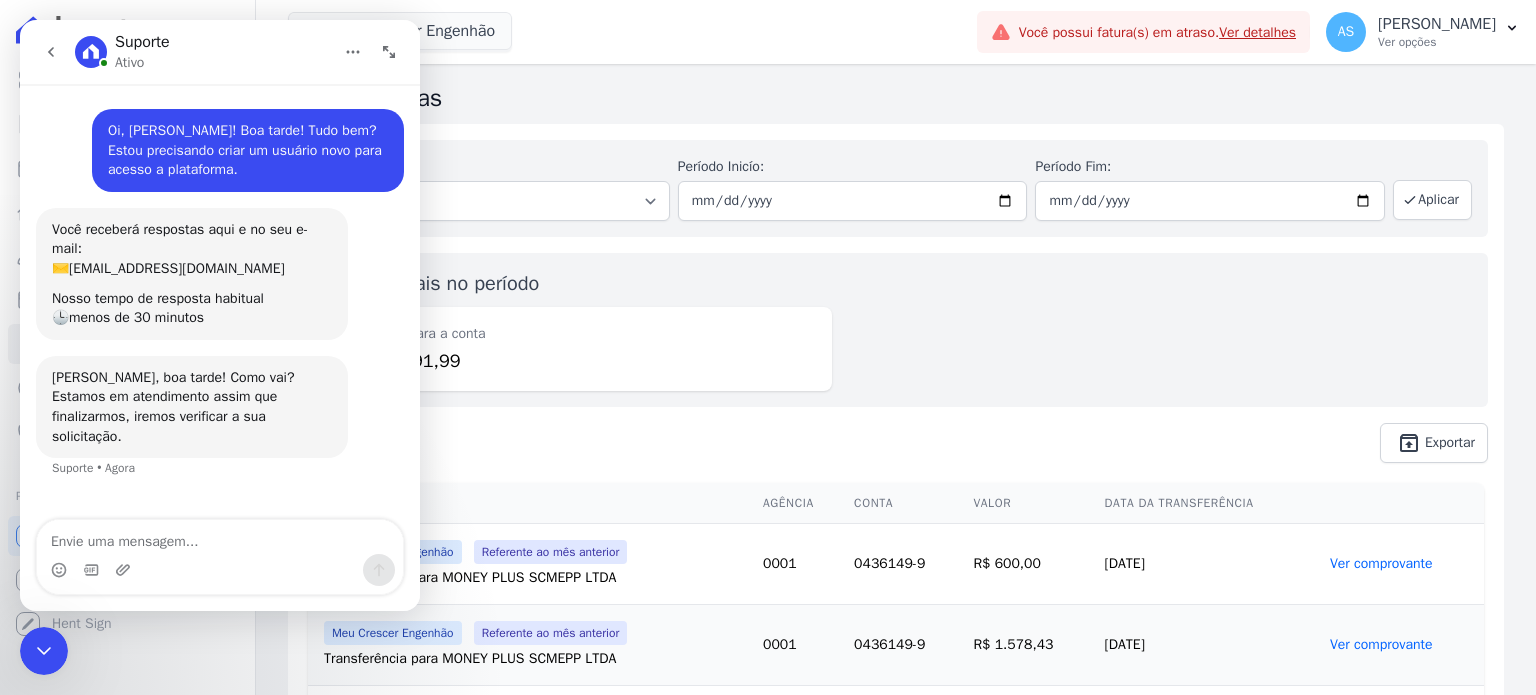 scroll, scrollTop: 0, scrollLeft: 0, axis: both 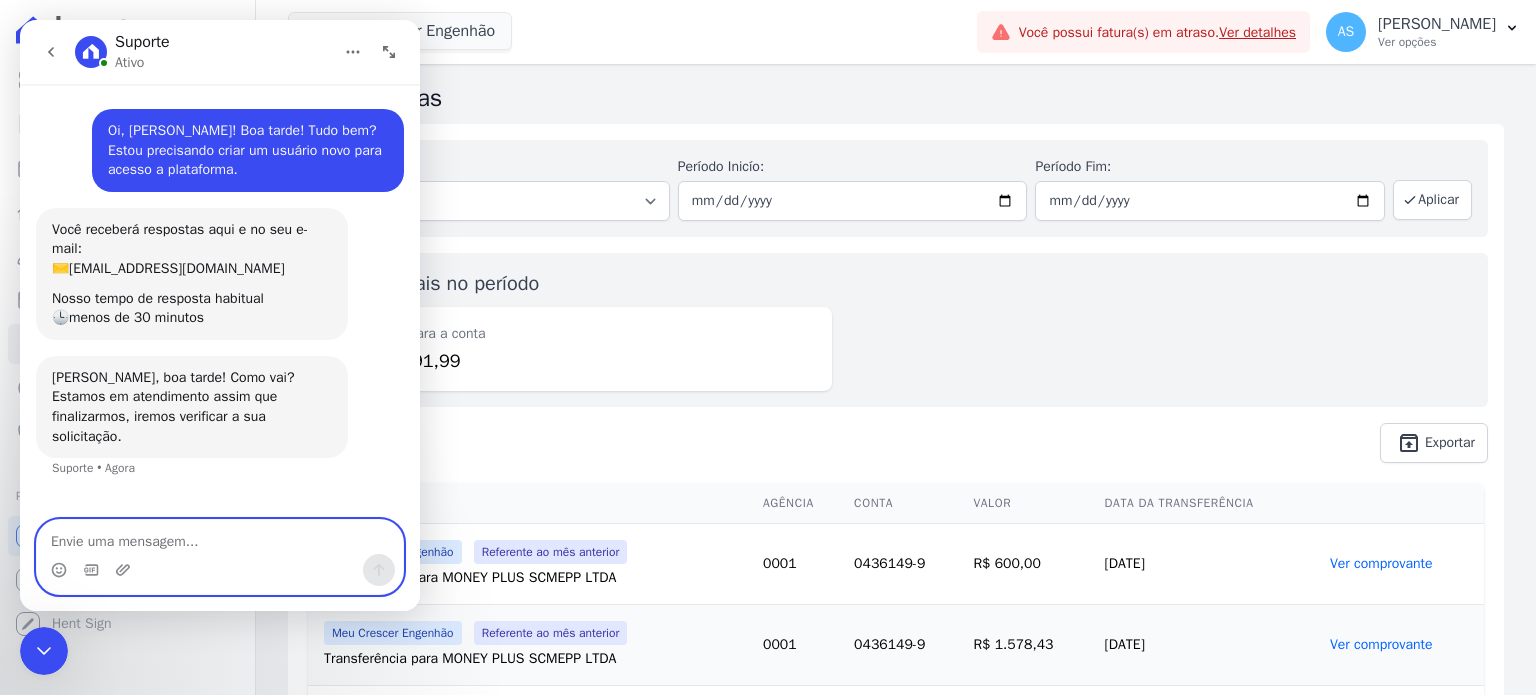 click at bounding box center [220, 537] 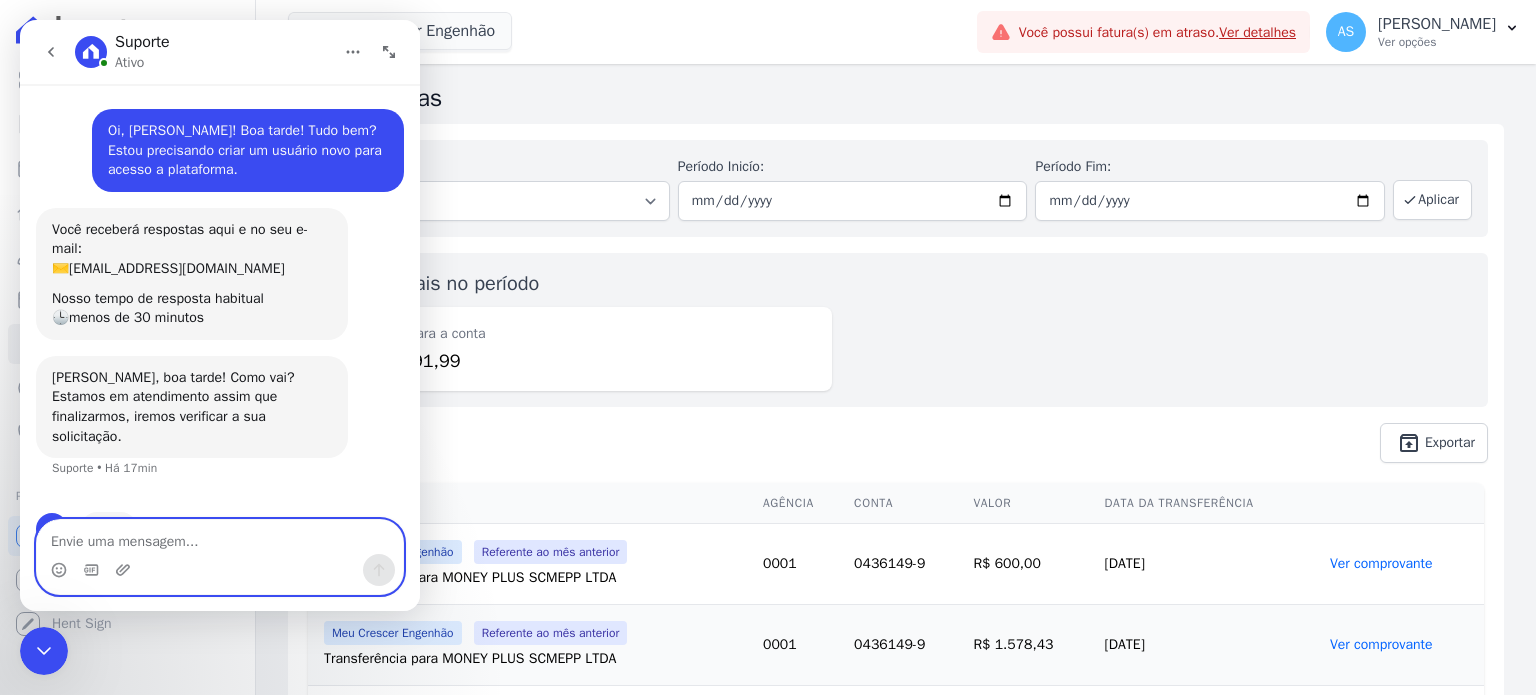 scroll, scrollTop: 56, scrollLeft: 0, axis: vertical 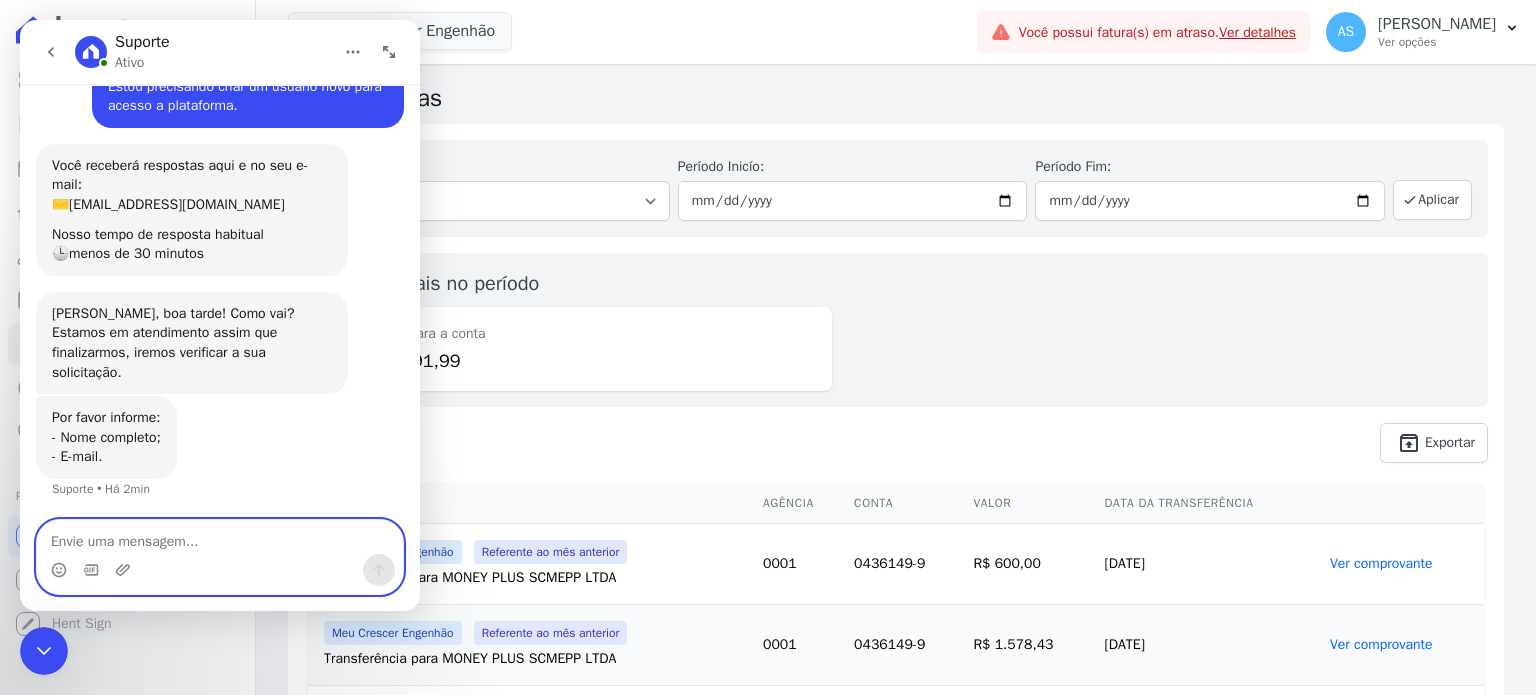 click at bounding box center [220, 537] 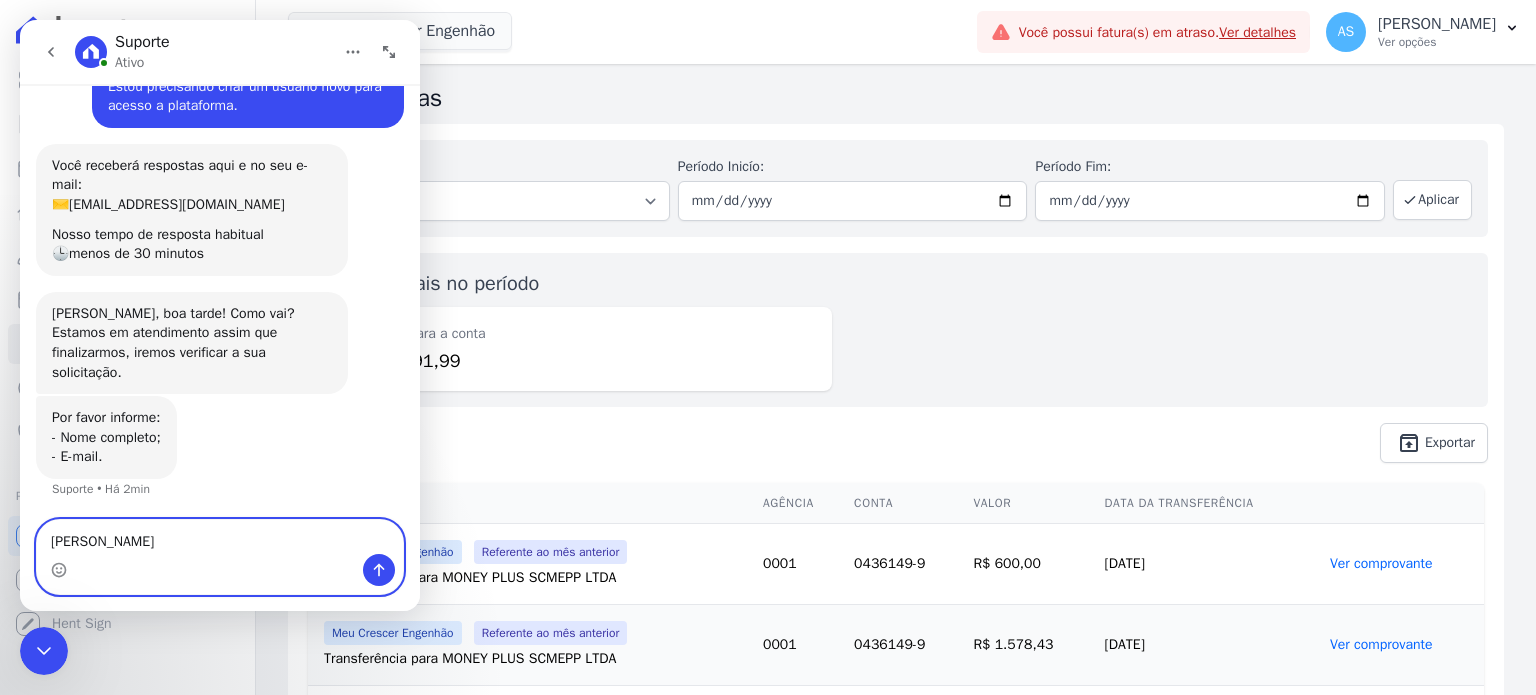 scroll, scrollTop: 84, scrollLeft: 0, axis: vertical 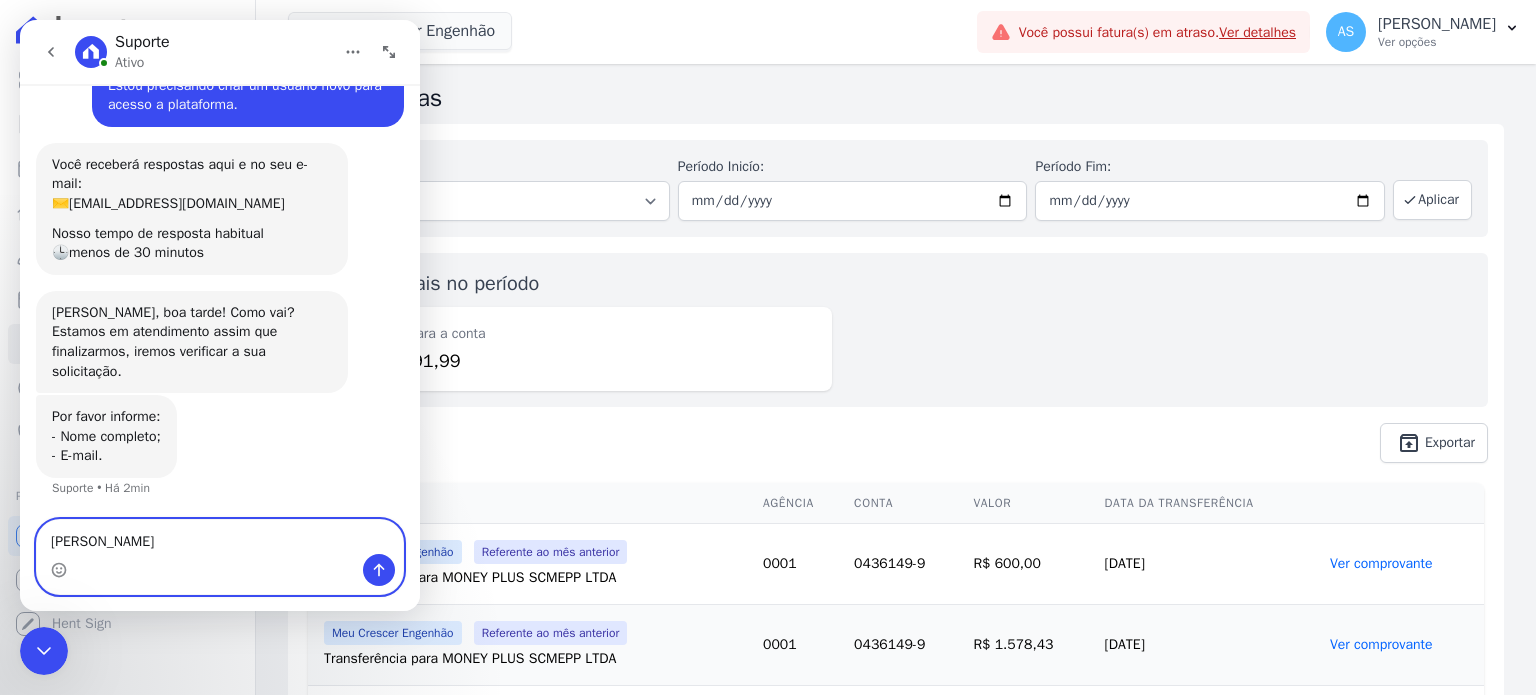 paste on "[PERSON_NAME][EMAIL_ADDRESS][DOMAIN_NAME]" 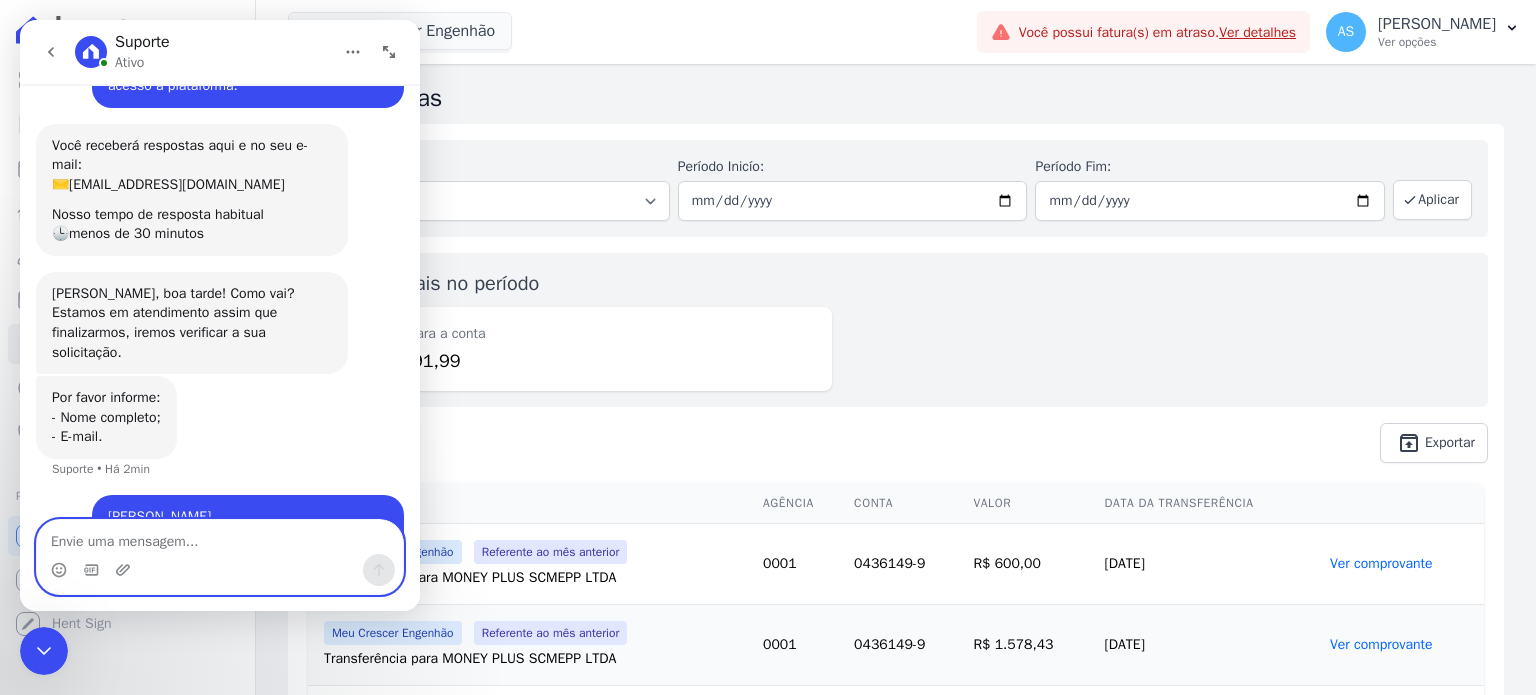 scroll, scrollTop: 143, scrollLeft: 0, axis: vertical 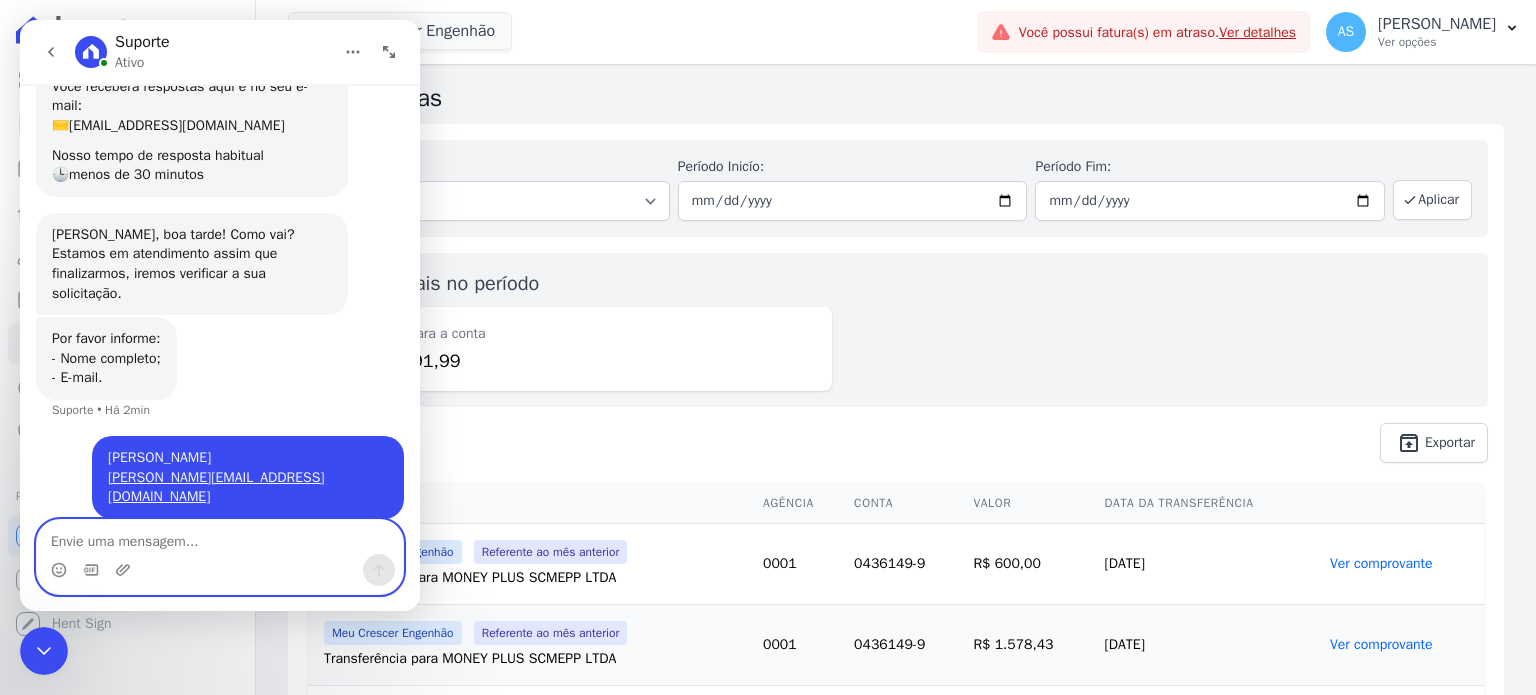type 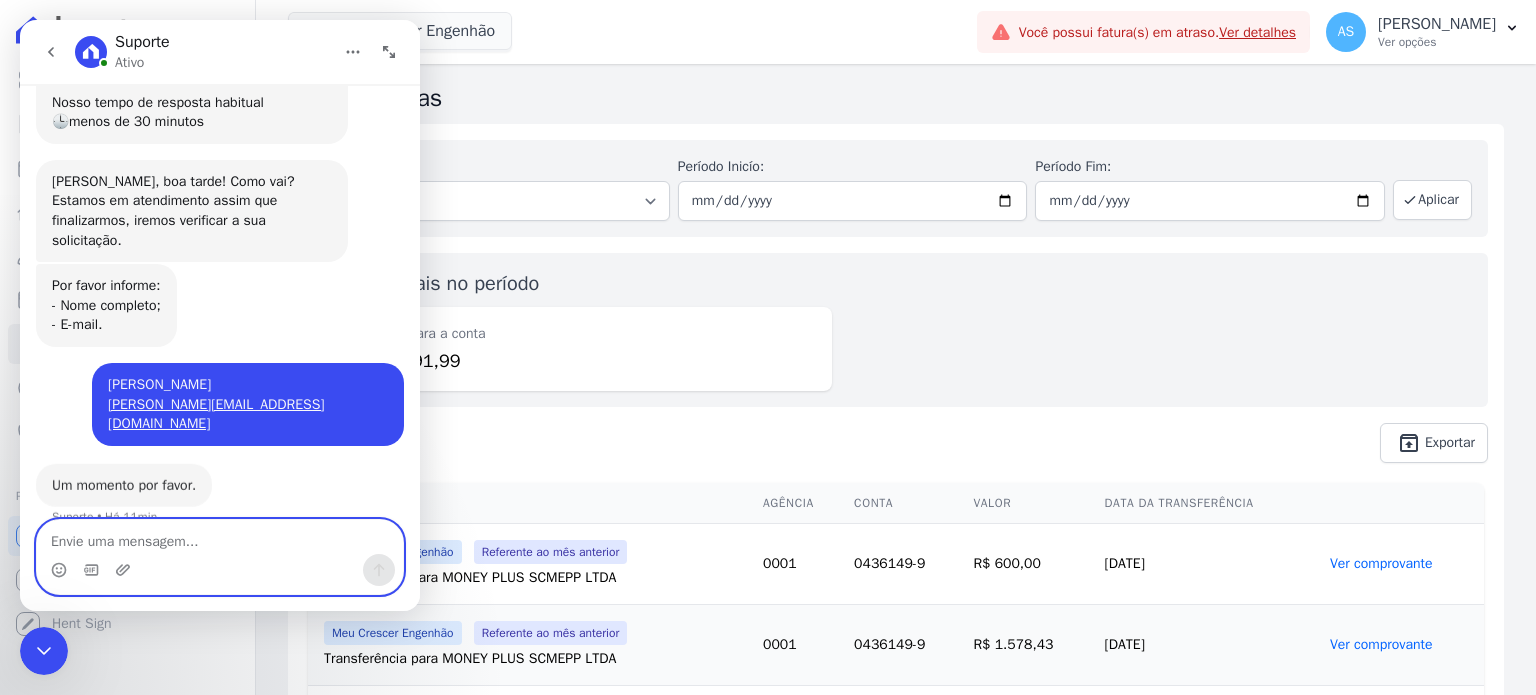 scroll, scrollTop: 202, scrollLeft: 0, axis: vertical 